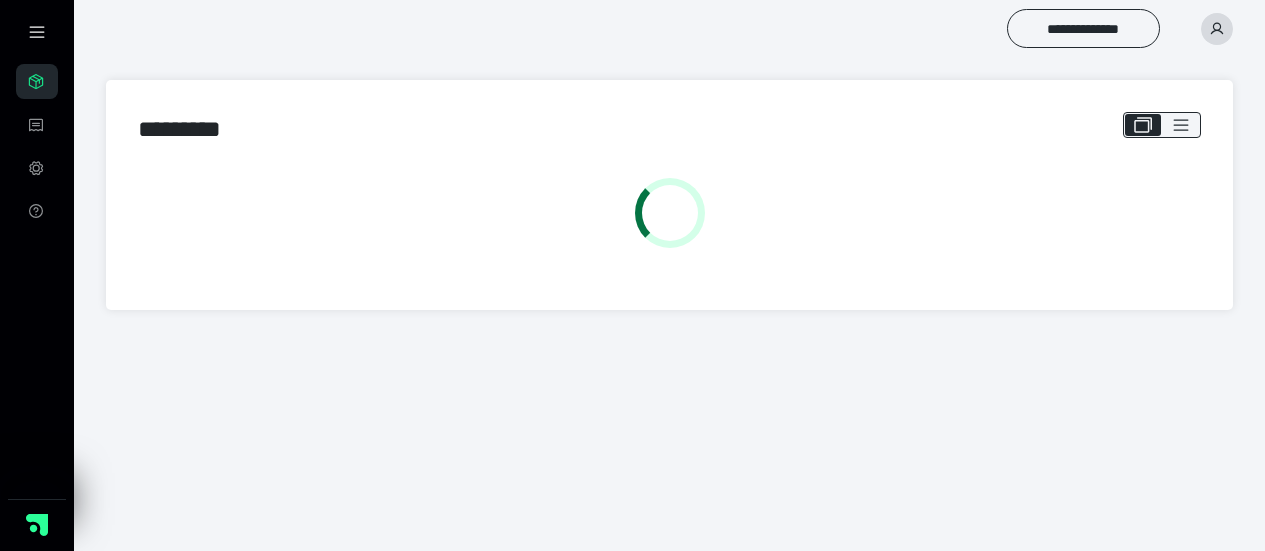 scroll, scrollTop: 0, scrollLeft: 0, axis: both 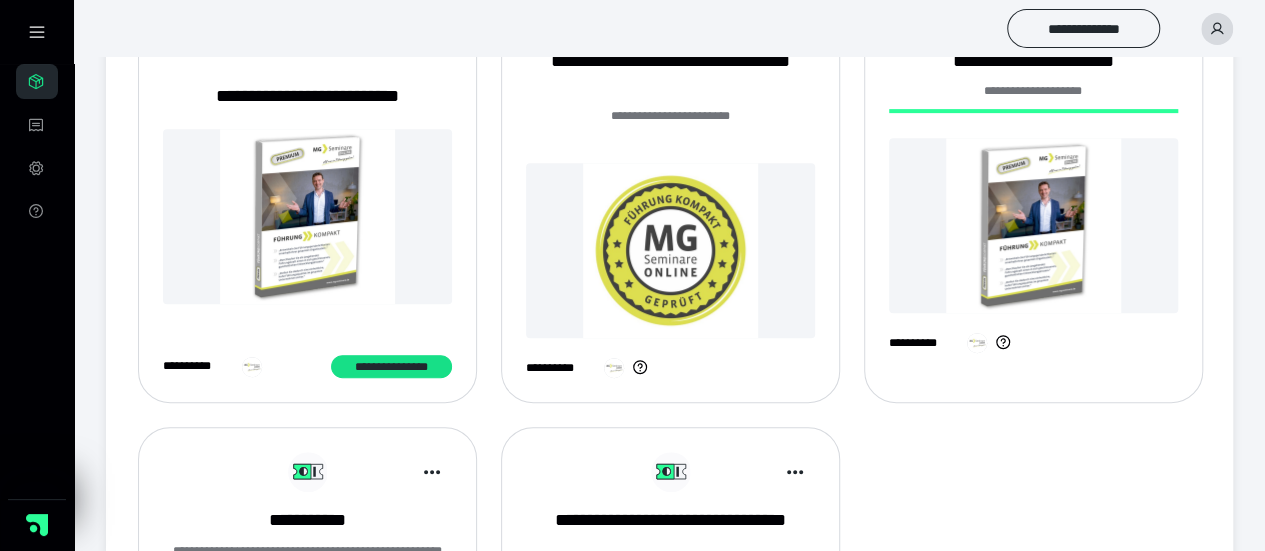 click at bounding box center [1033, 225] 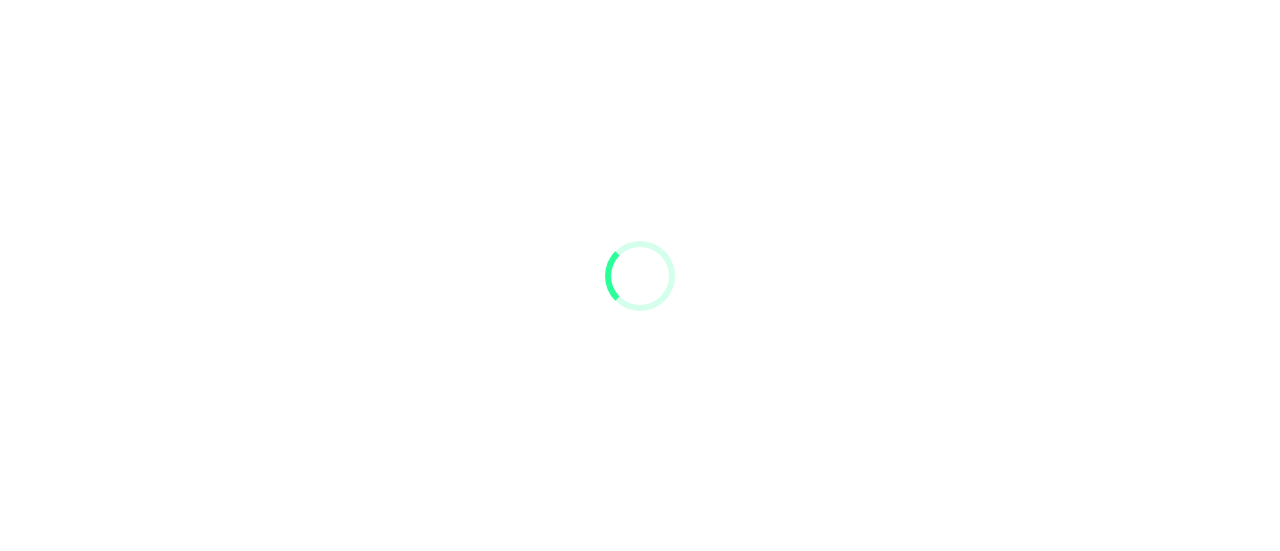 scroll, scrollTop: 0, scrollLeft: 0, axis: both 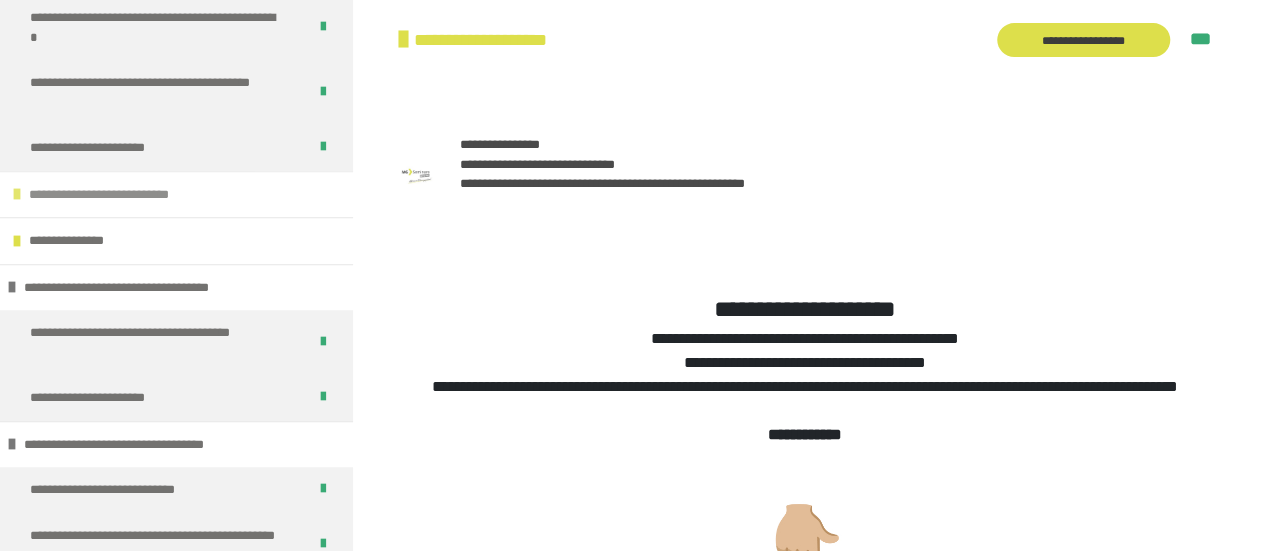 click on "**********" at bounding box center [132, 195] 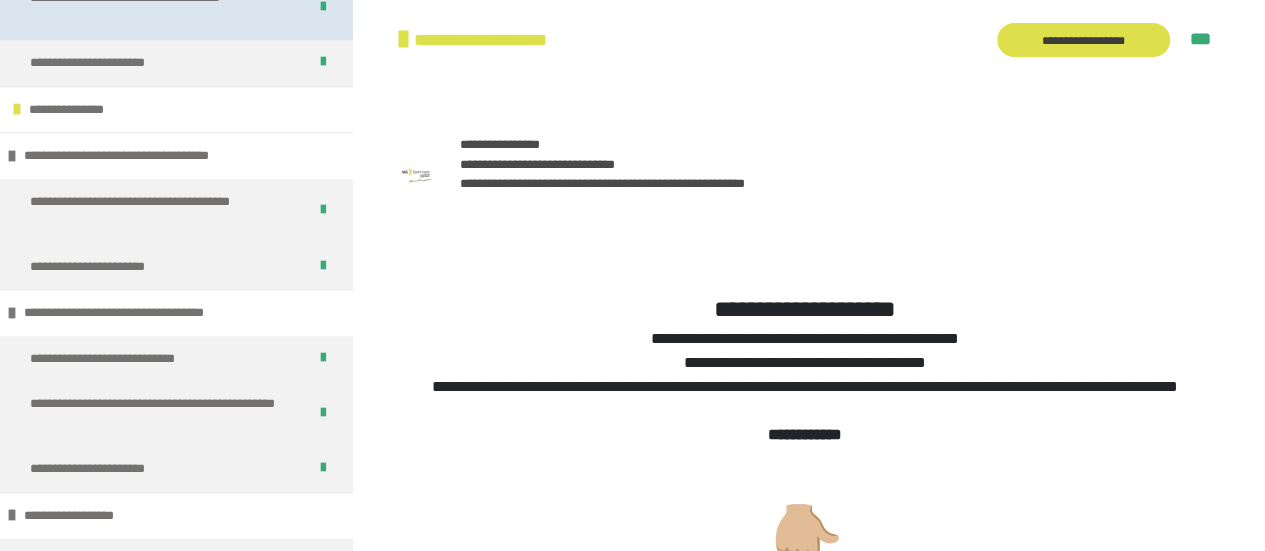 scroll, scrollTop: 809, scrollLeft: 0, axis: vertical 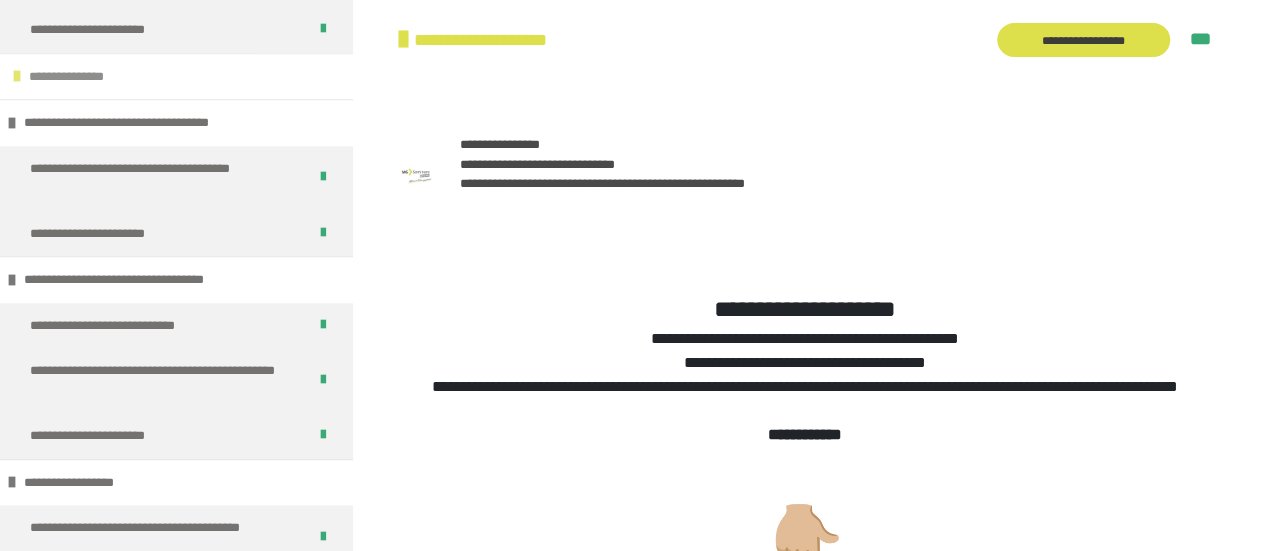 click on "**********" at bounding box center (76, 77) 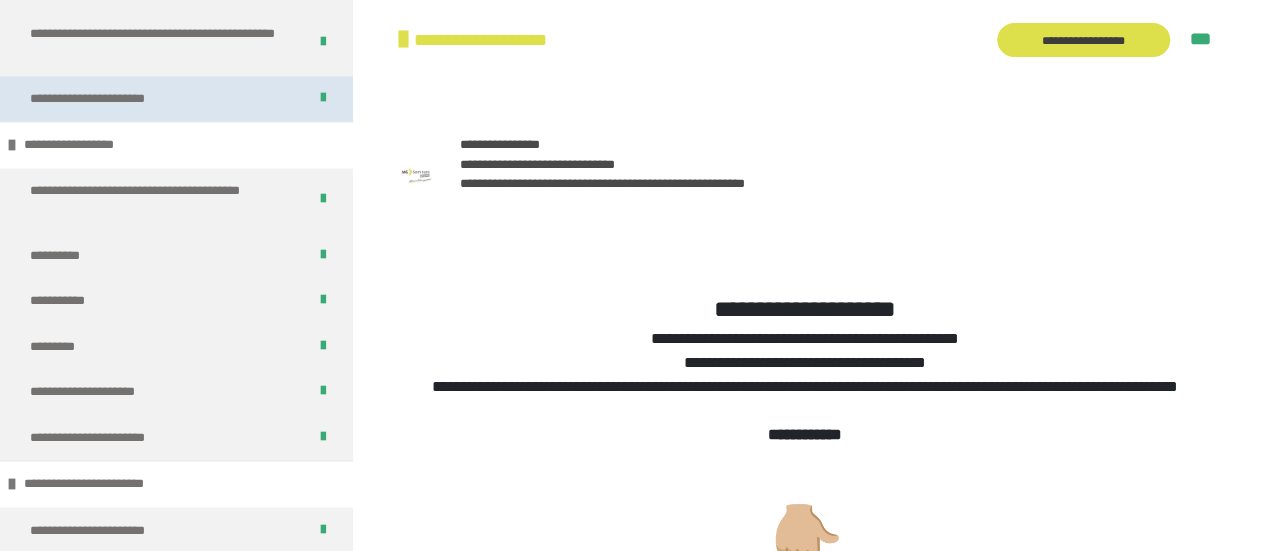 scroll, scrollTop: 1375, scrollLeft: 0, axis: vertical 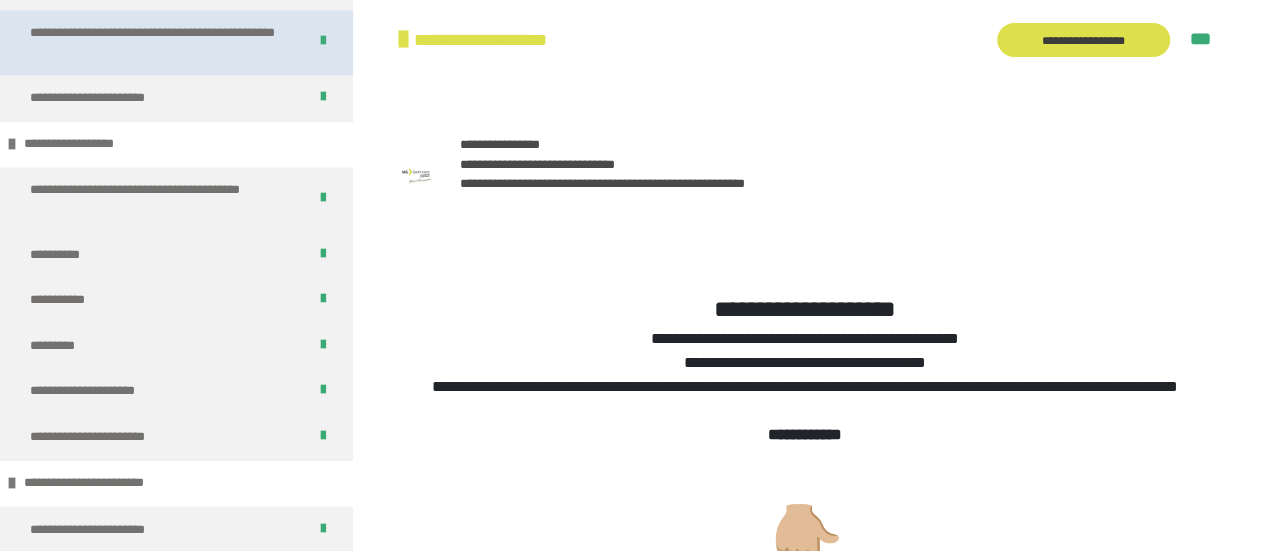 click on "**********" at bounding box center [153, 42] 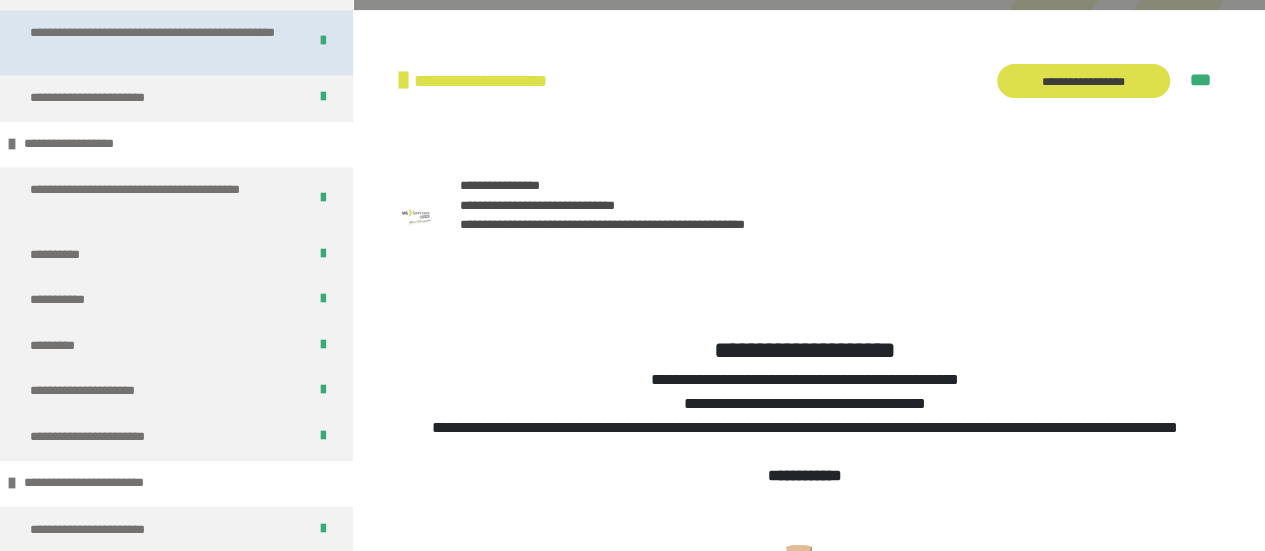 scroll, scrollTop: 1328, scrollLeft: 0, axis: vertical 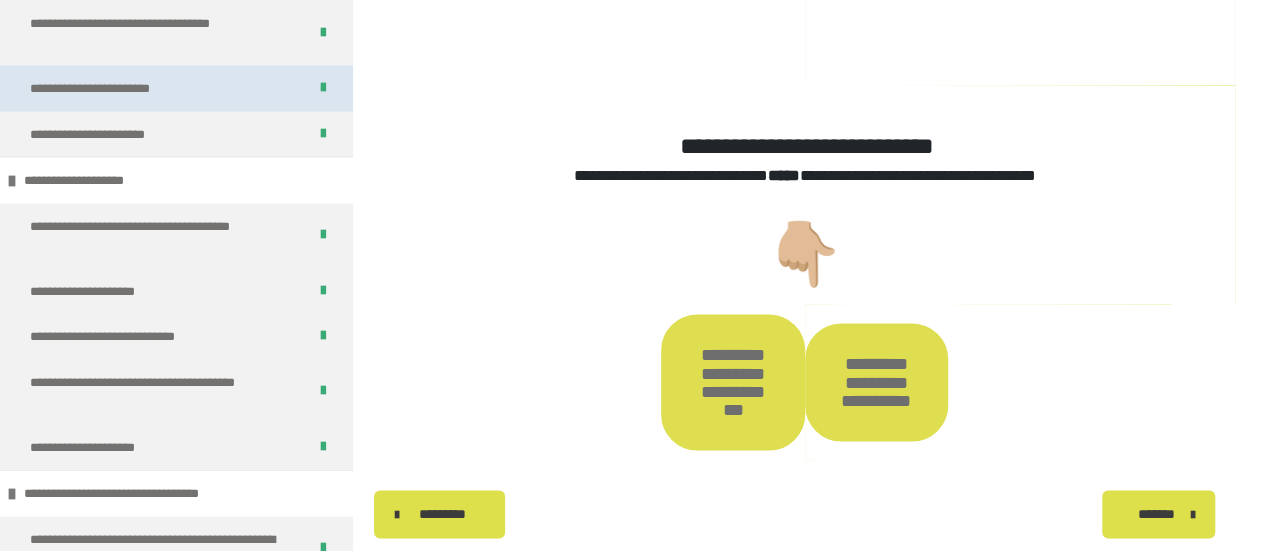 click on "**********" at bounding box center (121, 89) 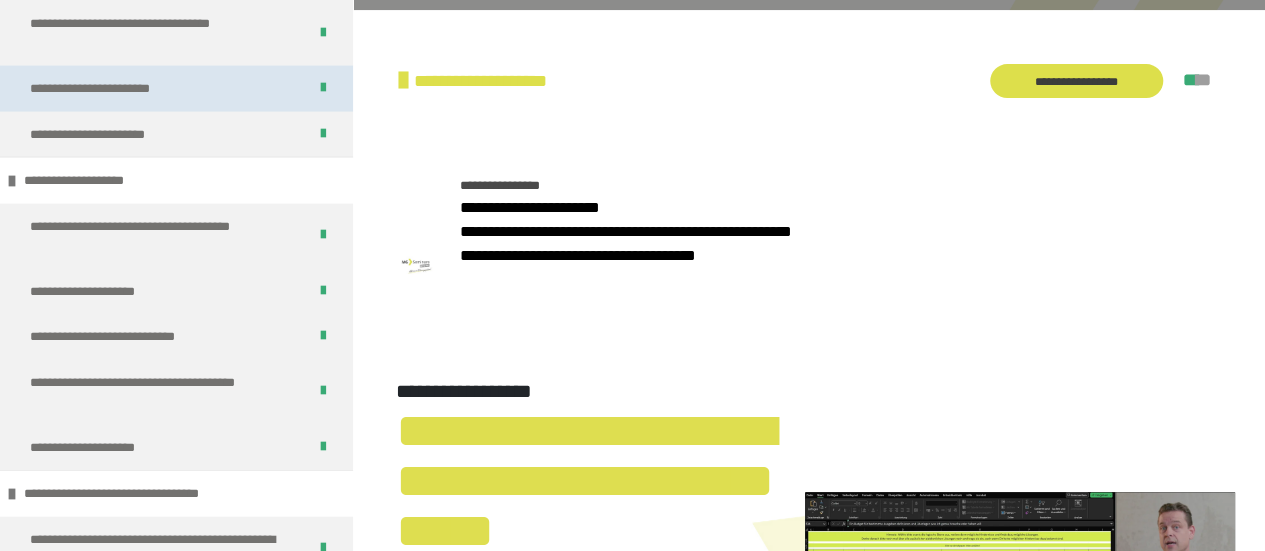scroll, scrollTop: 2061, scrollLeft: 0, axis: vertical 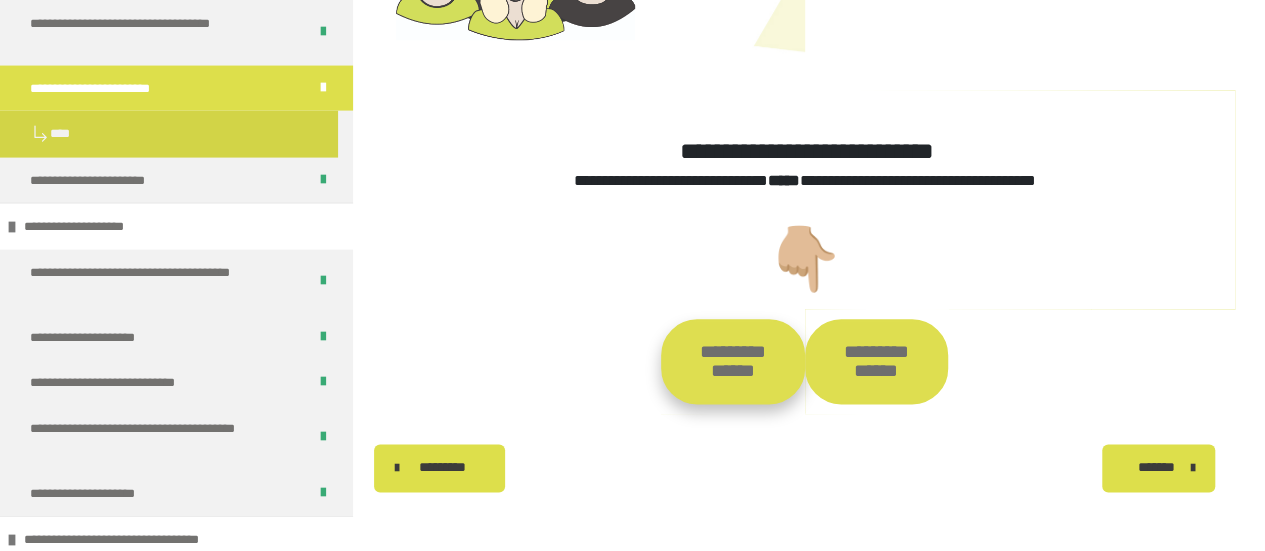 click on "**********" at bounding box center [732, 361] 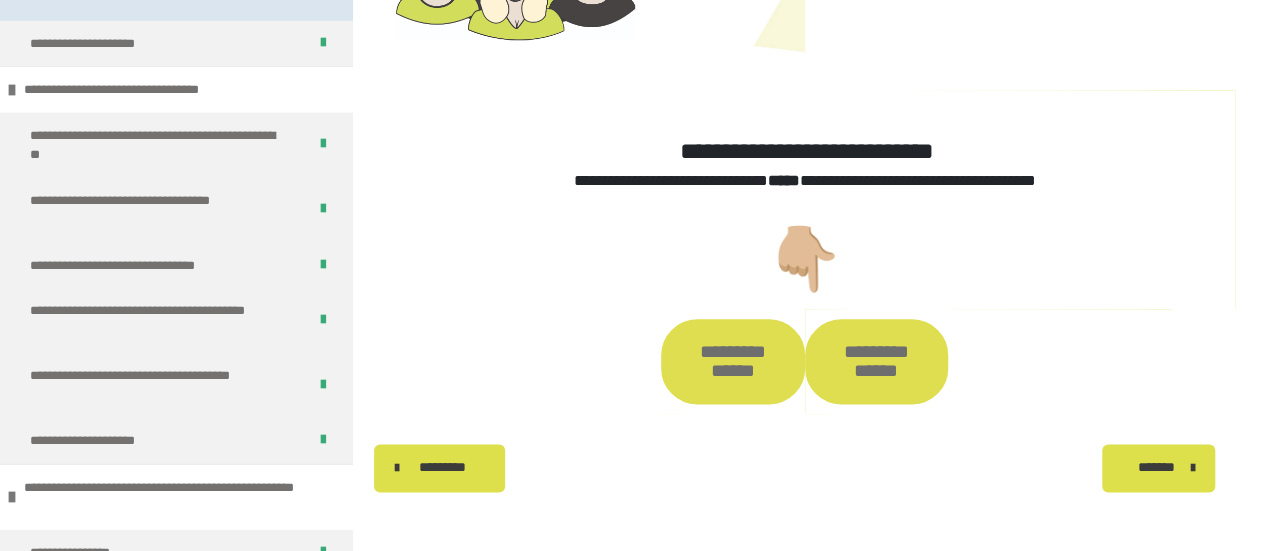 scroll, scrollTop: 2512, scrollLeft: 0, axis: vertical 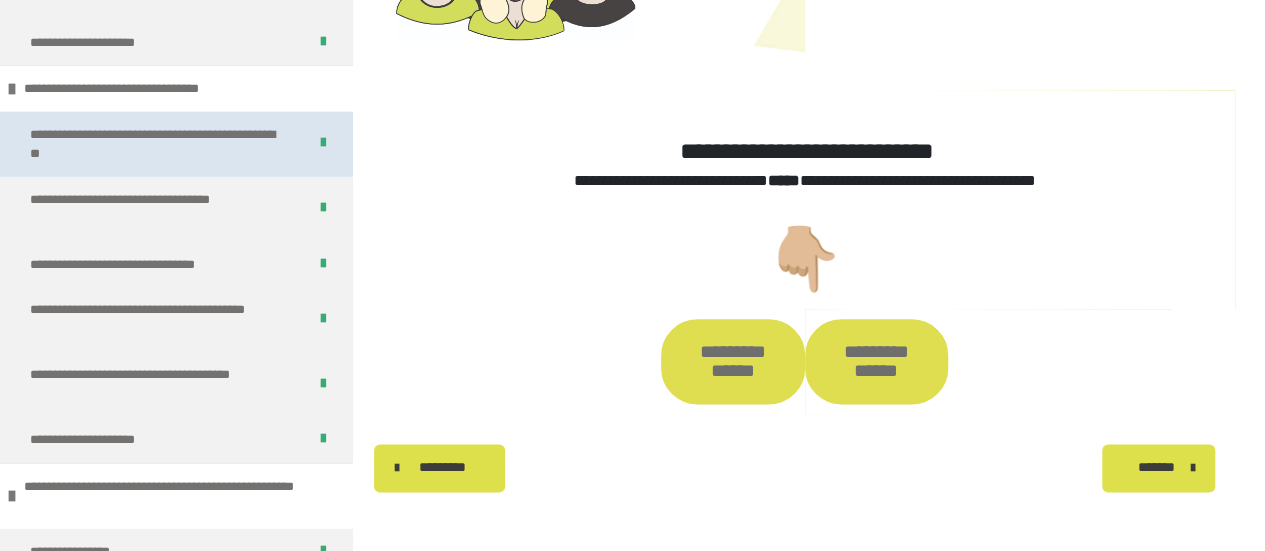 click on "**********" at bounding box center [153, 144] 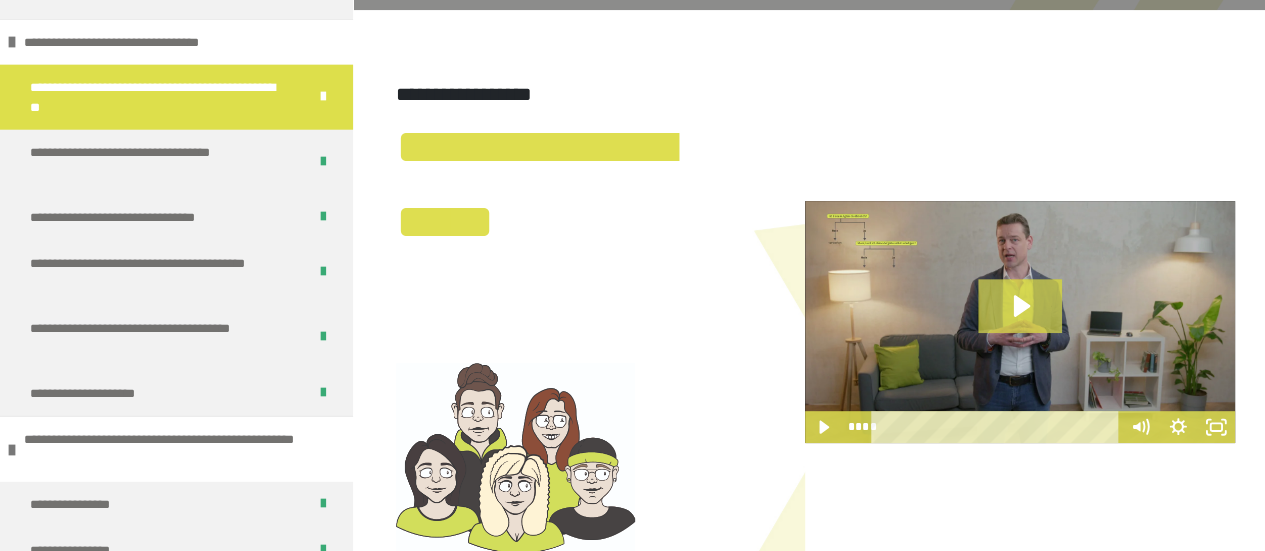 scroll, scrollTop: 2466, scrollLeft: 0, axis: vertical 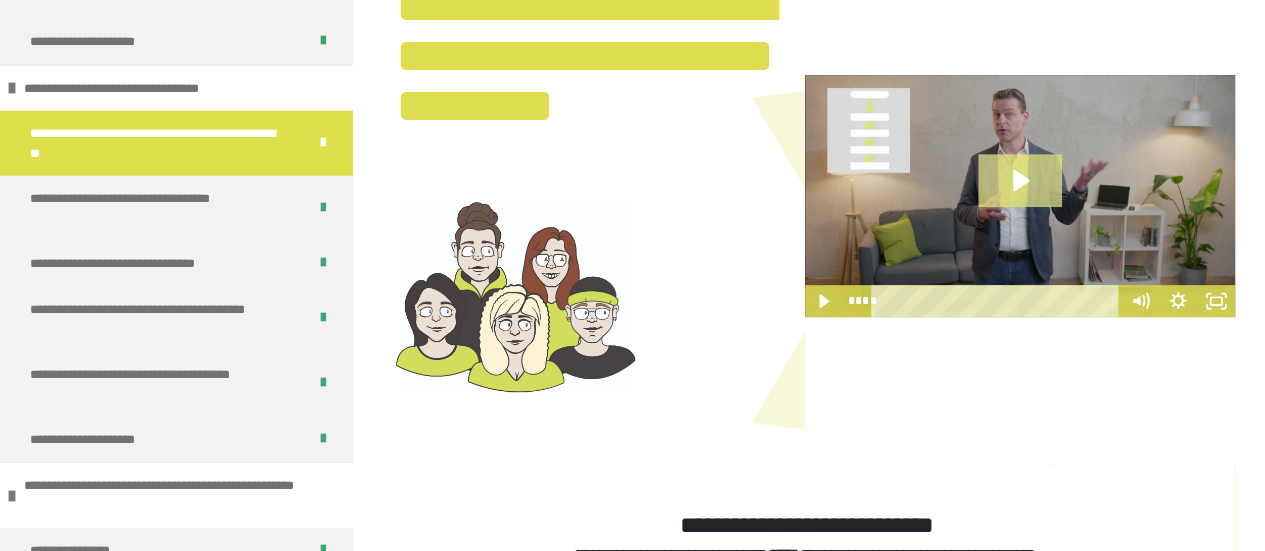 click 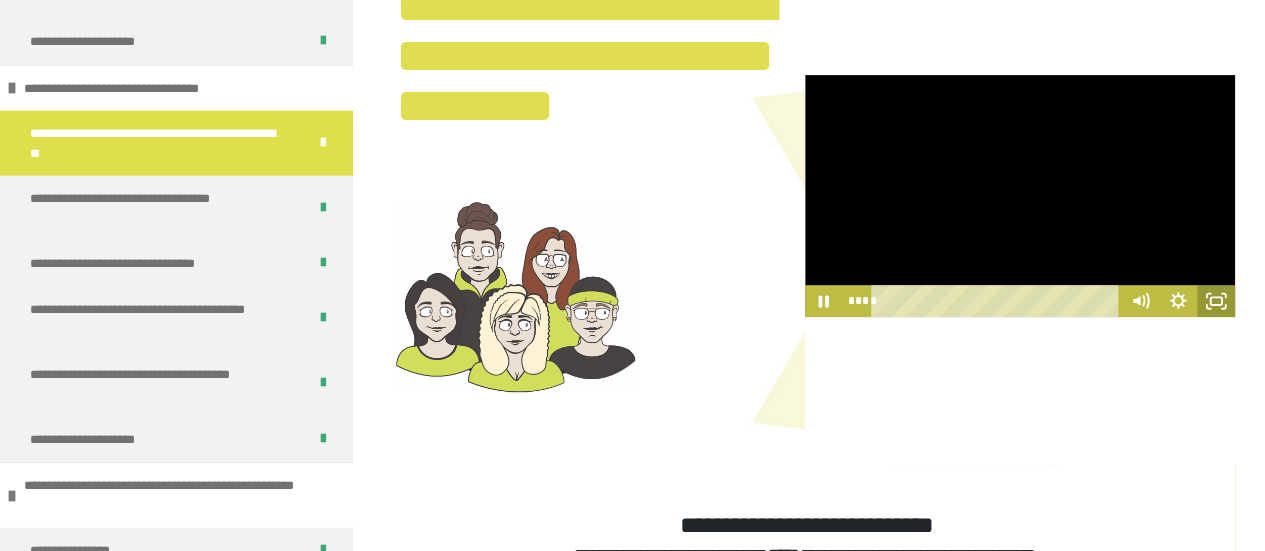 click 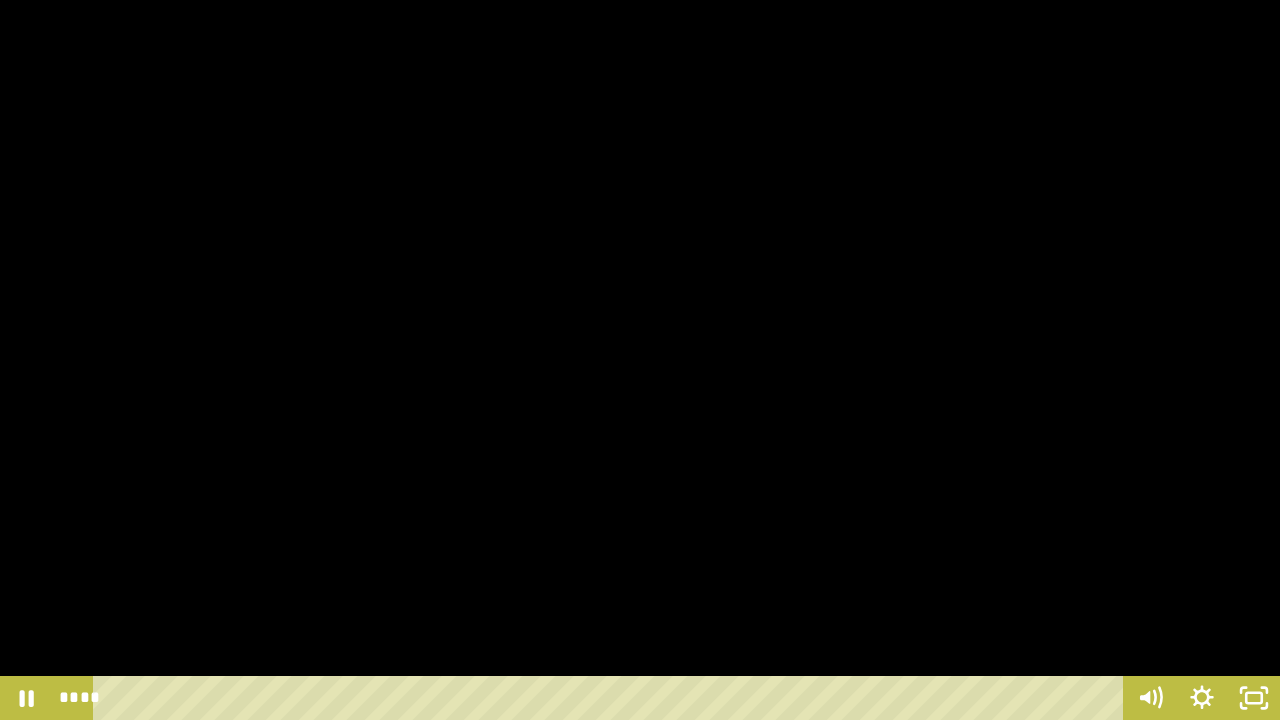 click at bounding box center (640, 360) 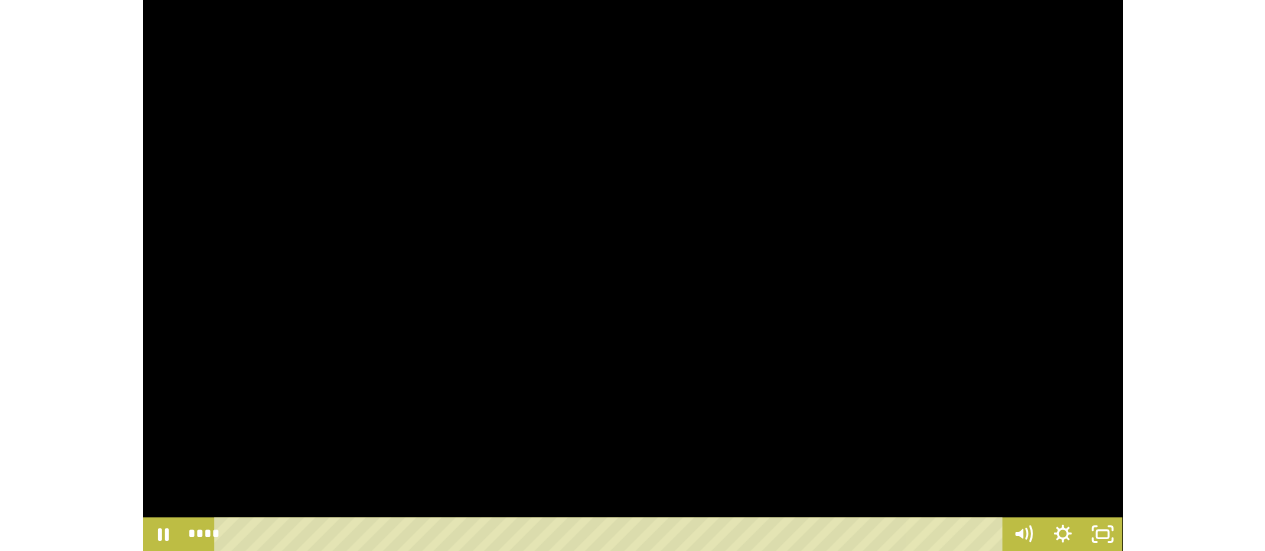 scroll, scrollTop: 0, scrollLeft: 0, axis: both 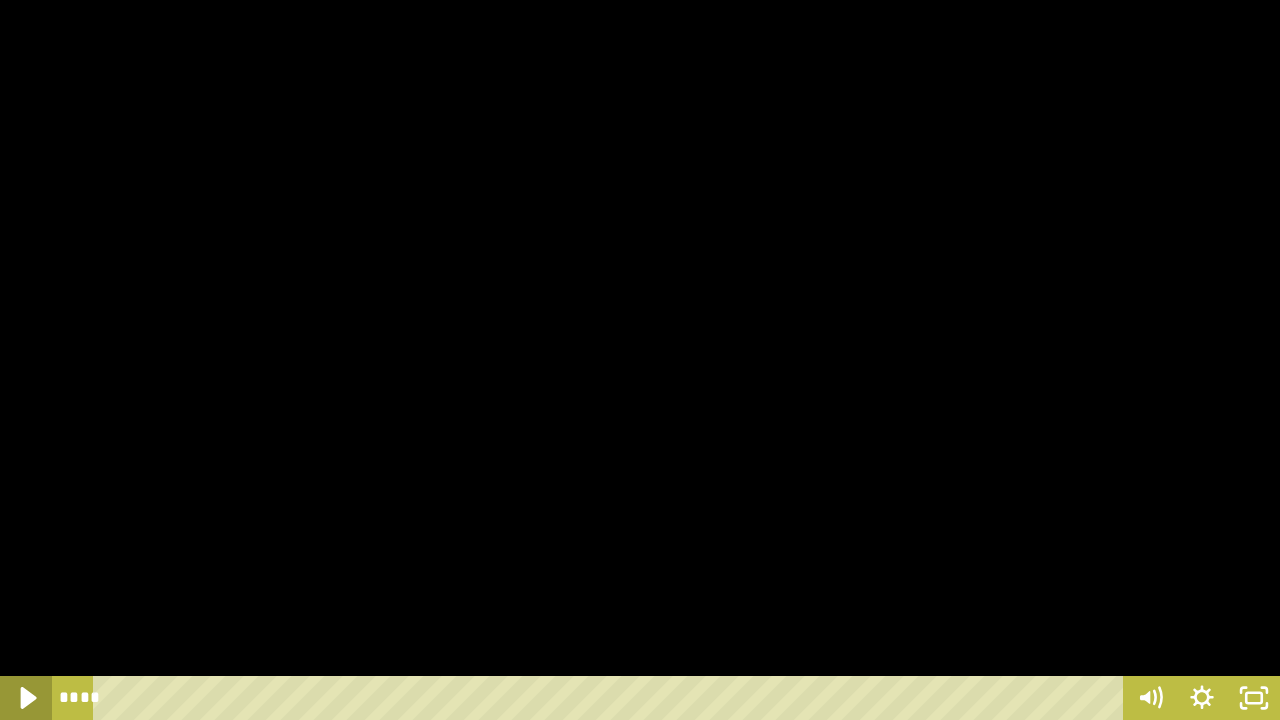 click 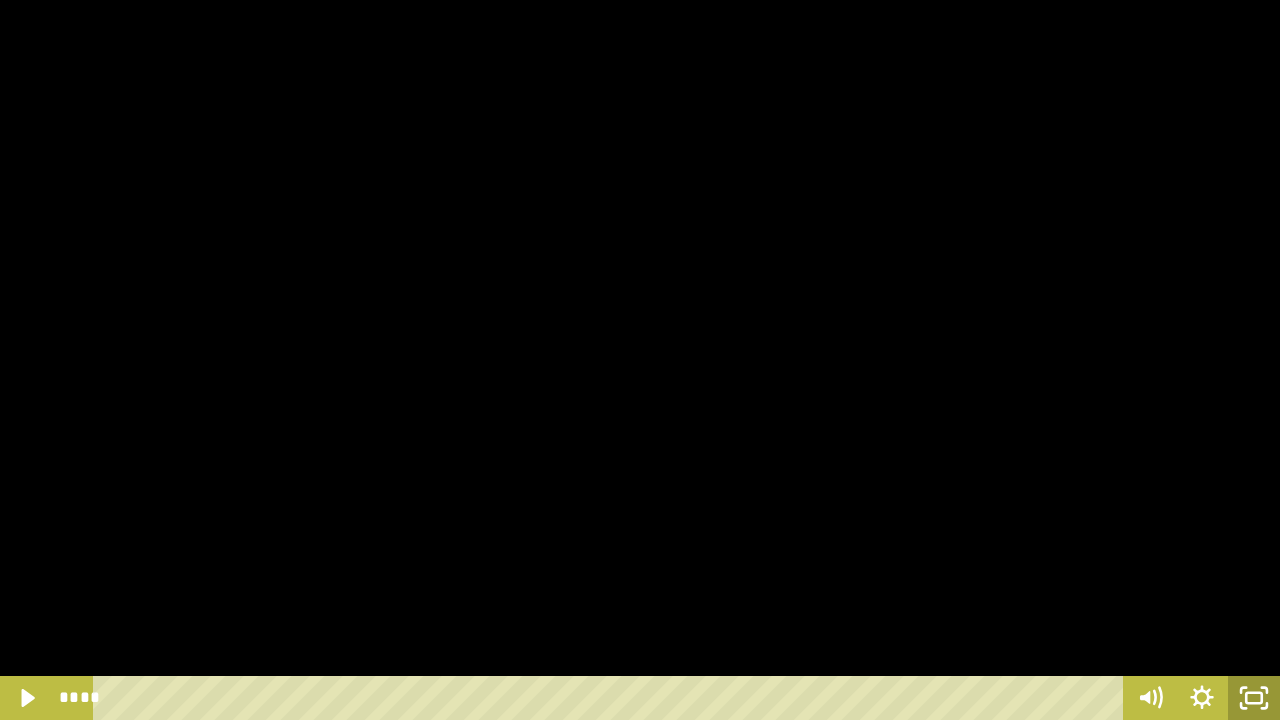 click 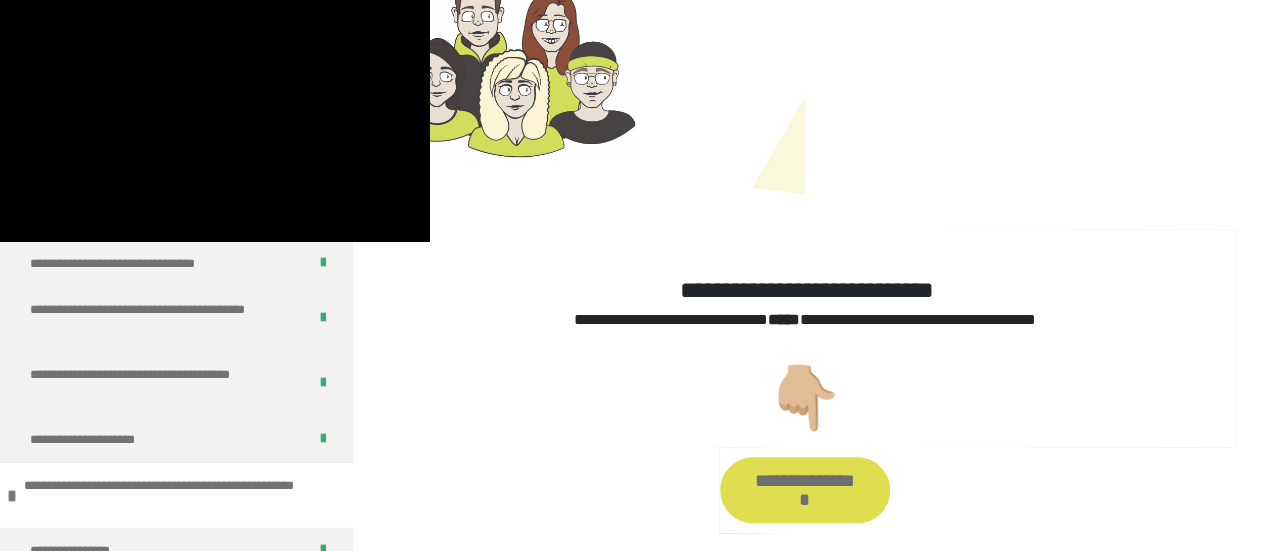 scroll, scrollTop: 719, scrollLeft: 0, axis: vertical 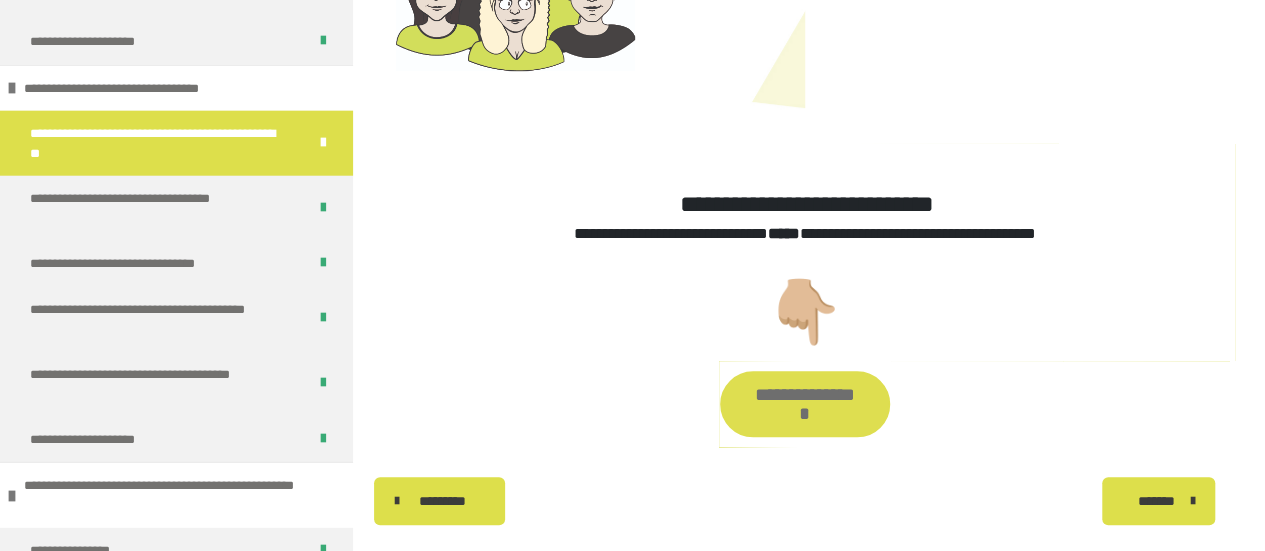 click on "*******" at bounding box center [1156, 501] 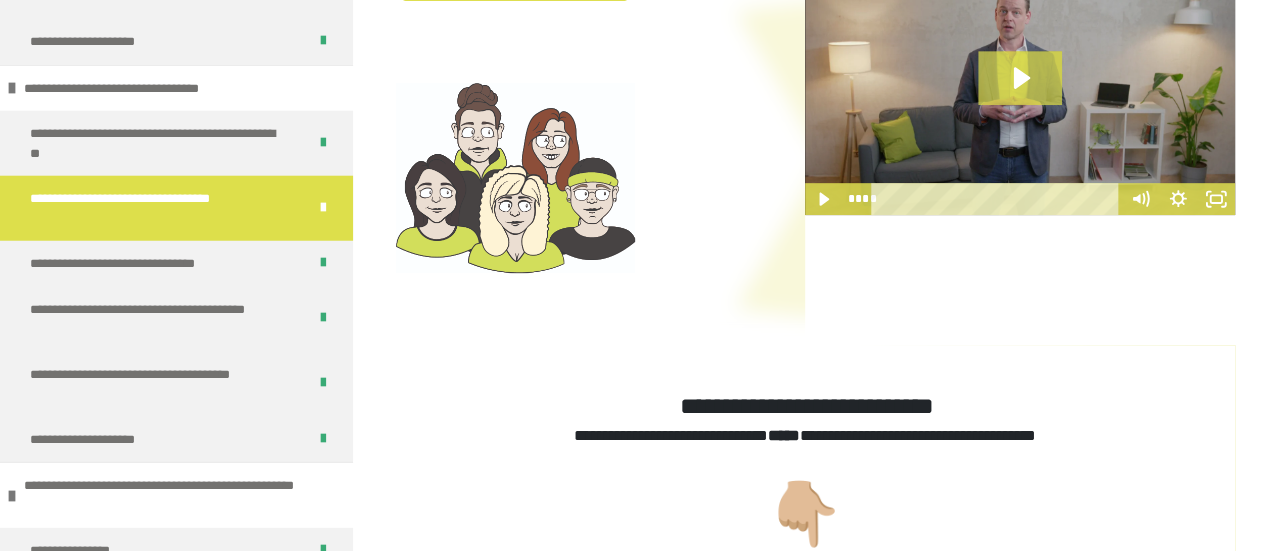 scroll, scrollTop: 426, scrollLeft: 0, axis: vertical 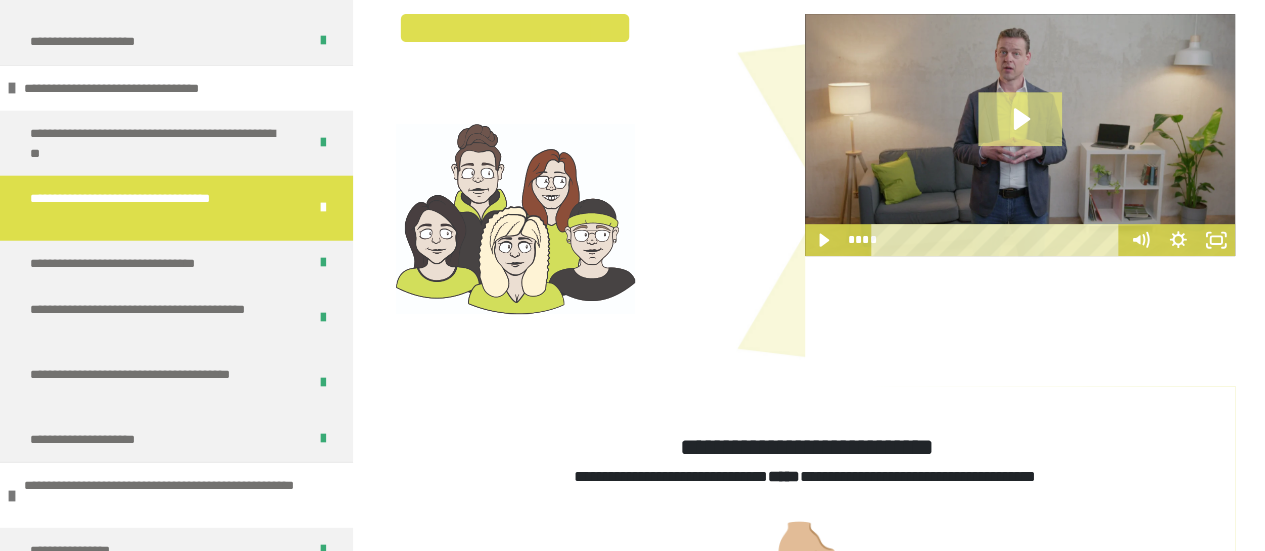 click 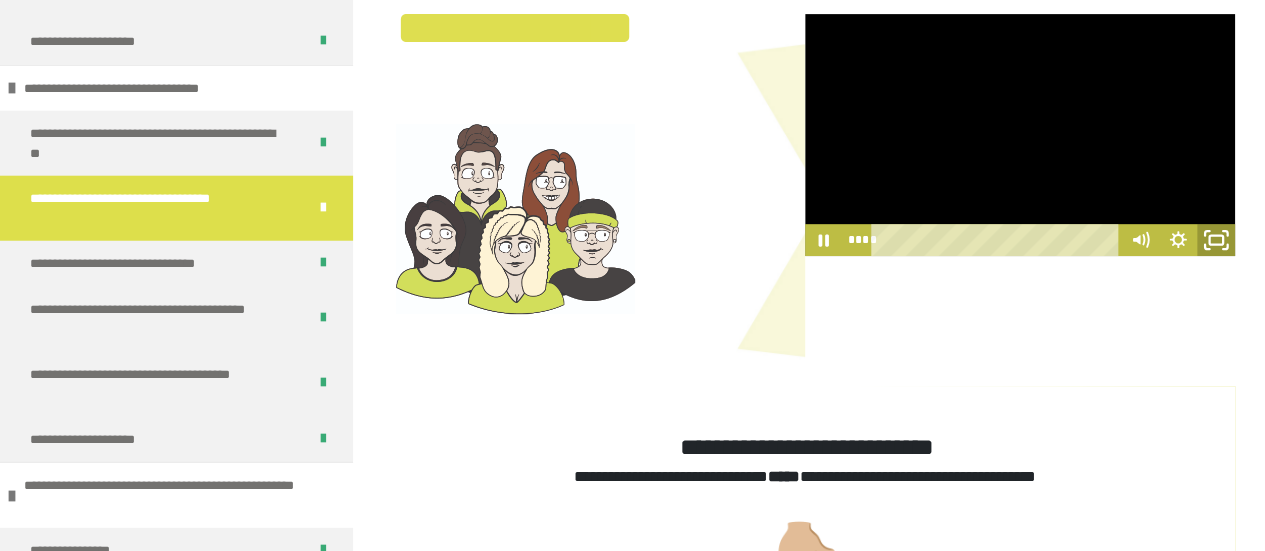 click 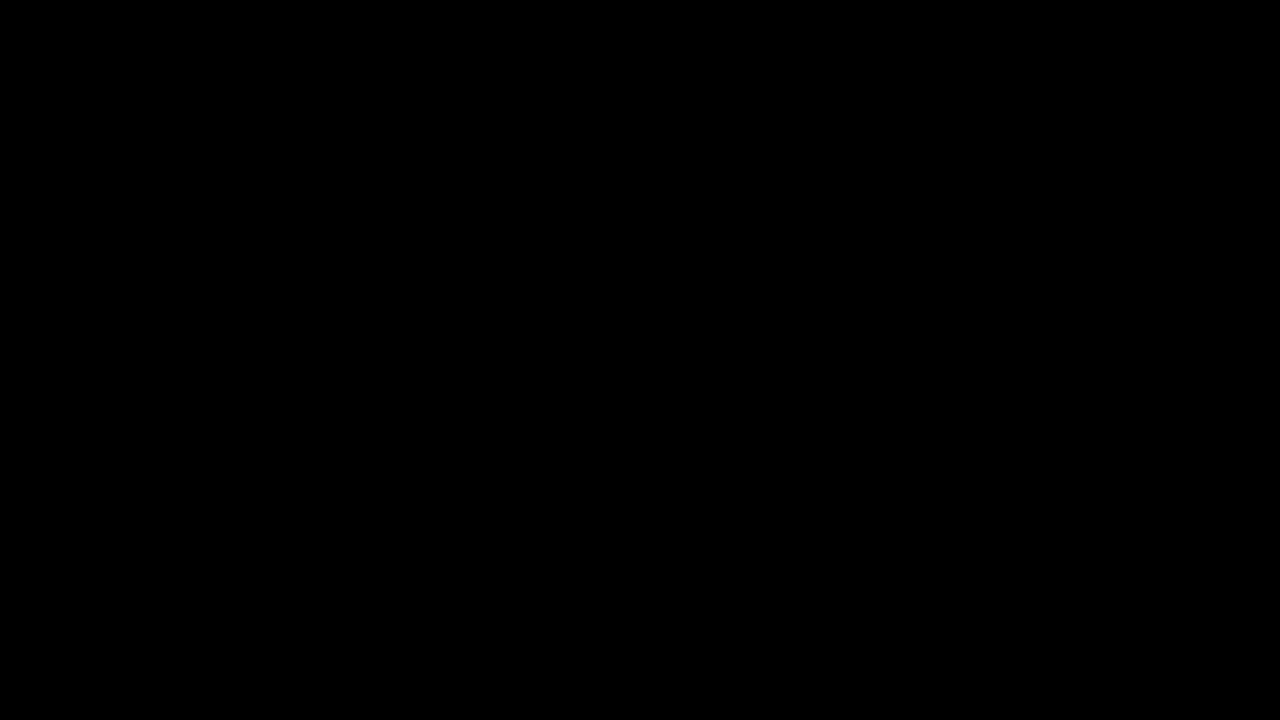 click at bounding box center (640, 360) 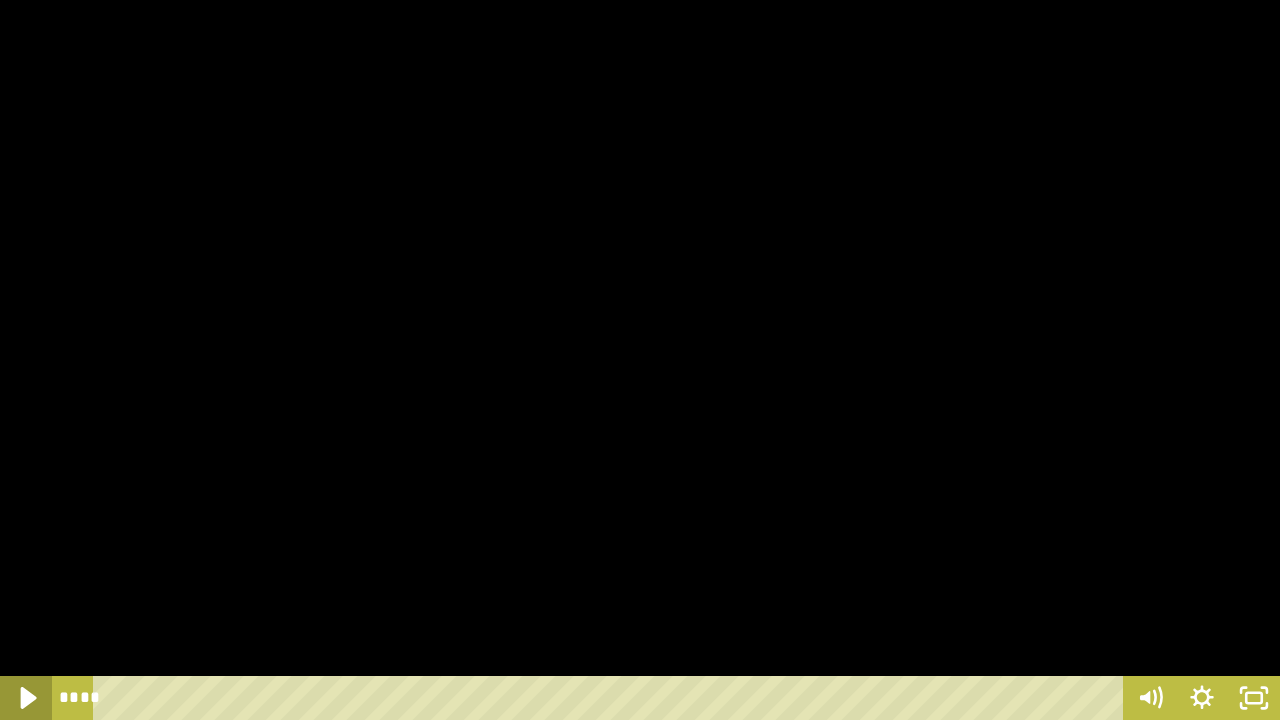 click 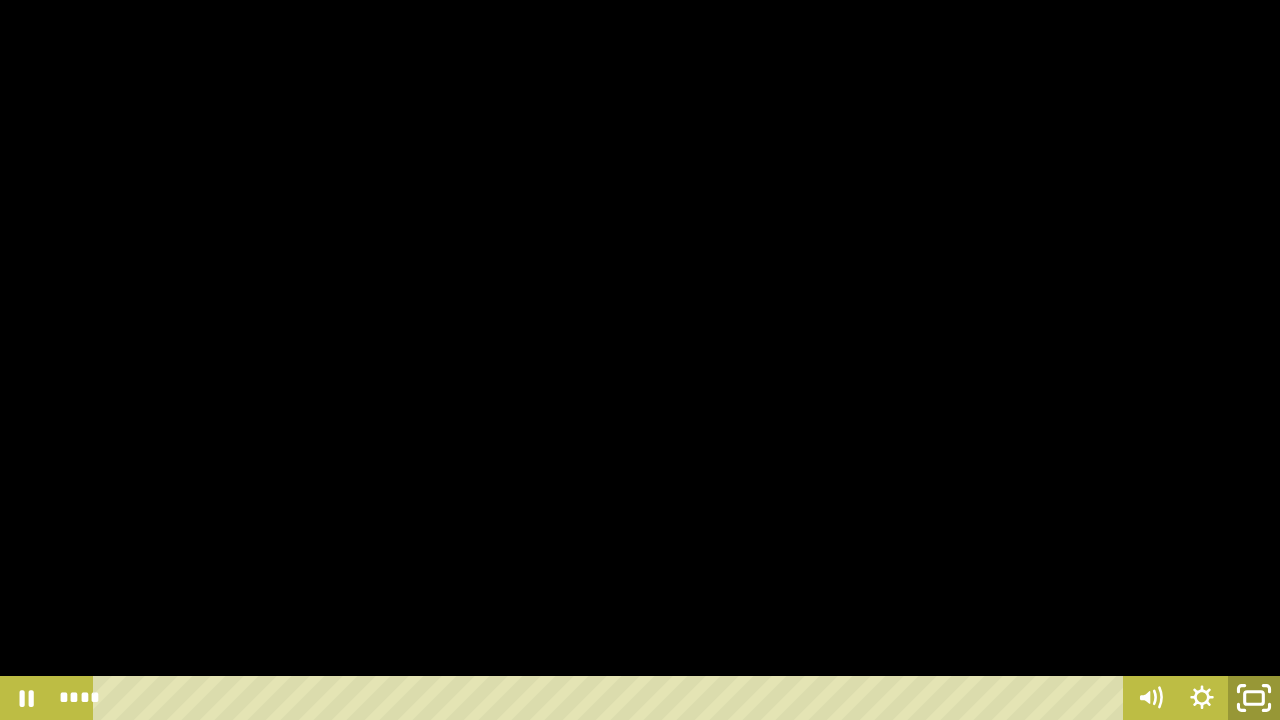 click 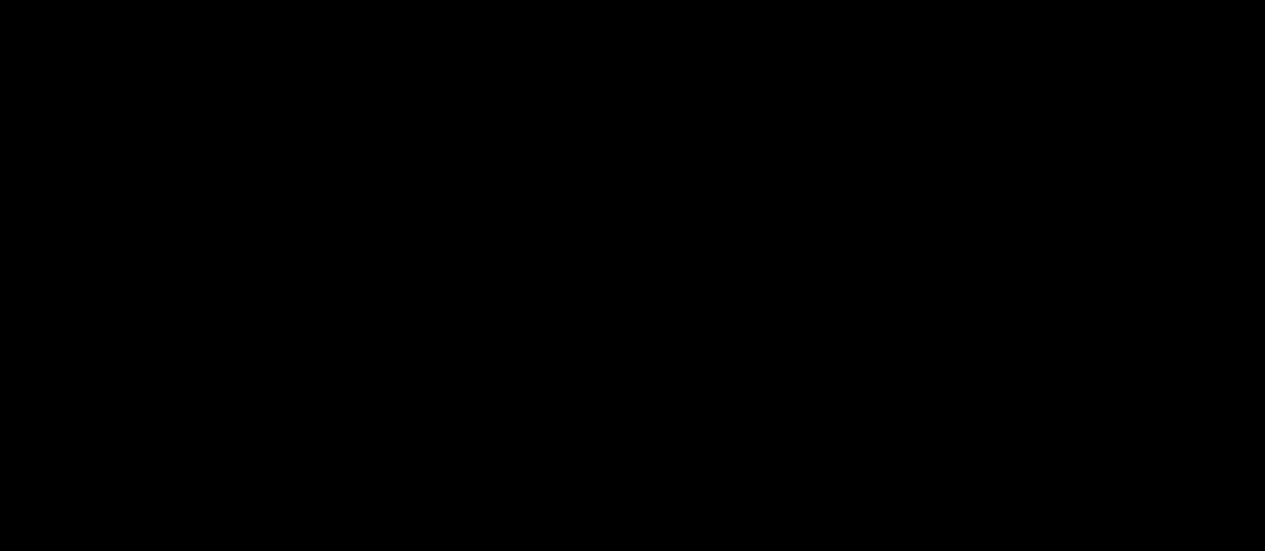 scroll, scrollTop: 2522, scrollLeft: 0, axis: vertical 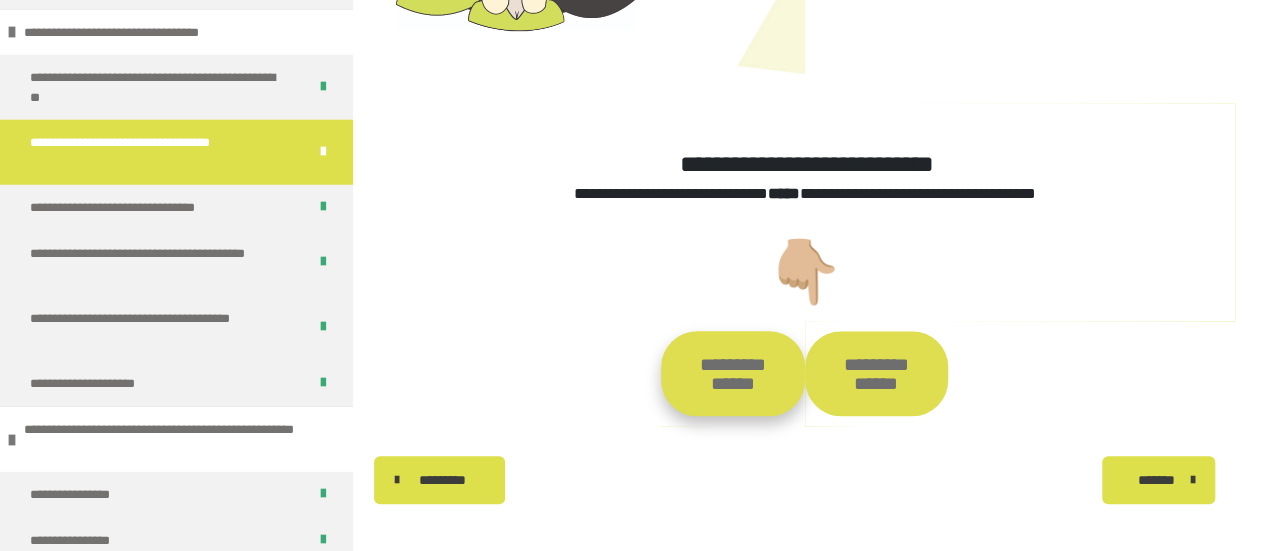 click on "**********" at bounding box center (732, 373) 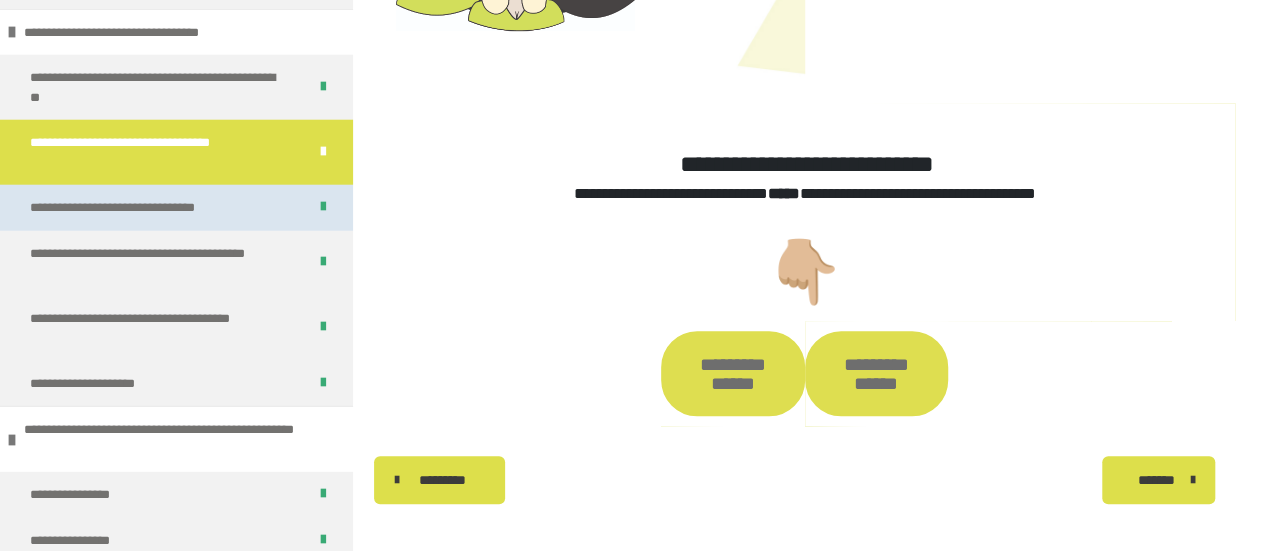 click on "**********" at bounding box center (137, 208) 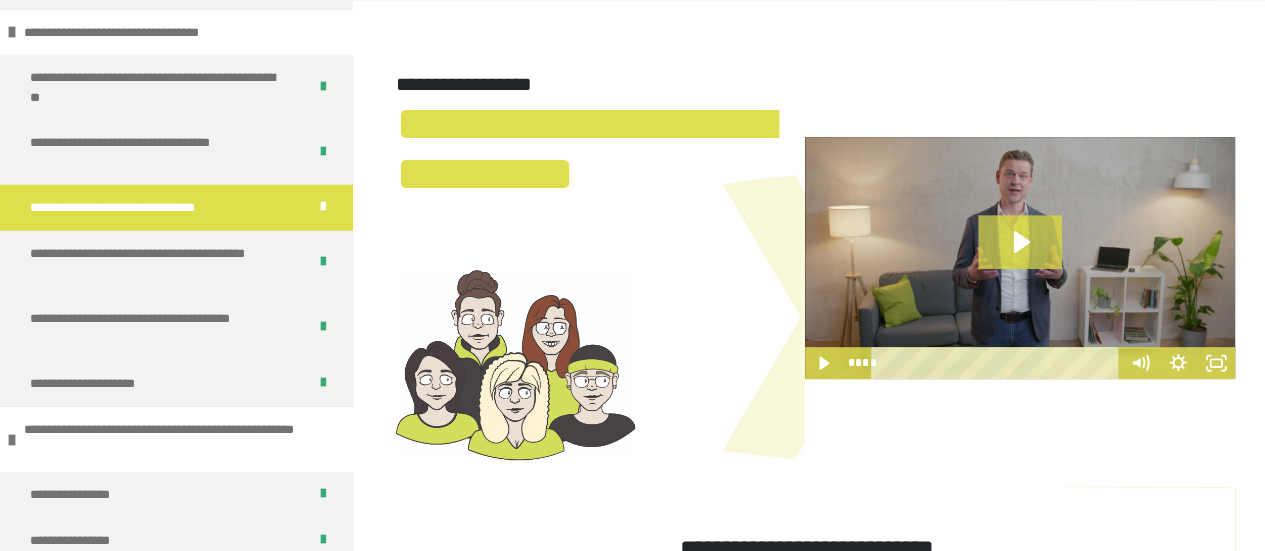 scroll, scrollTop: 280, scrollLeft: 0, axis: vertical 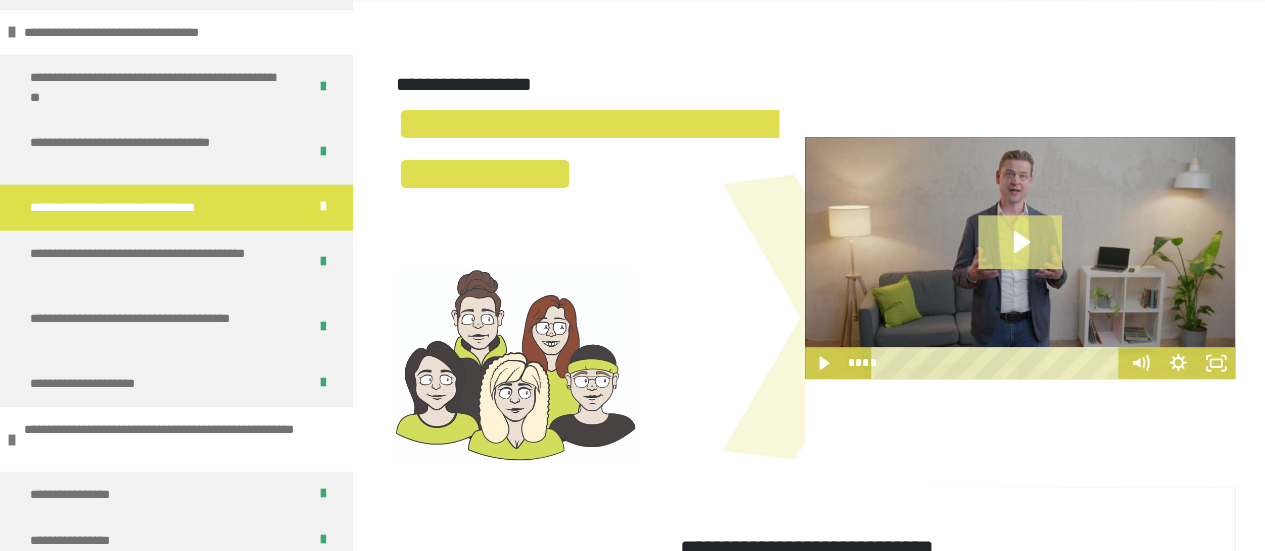 click 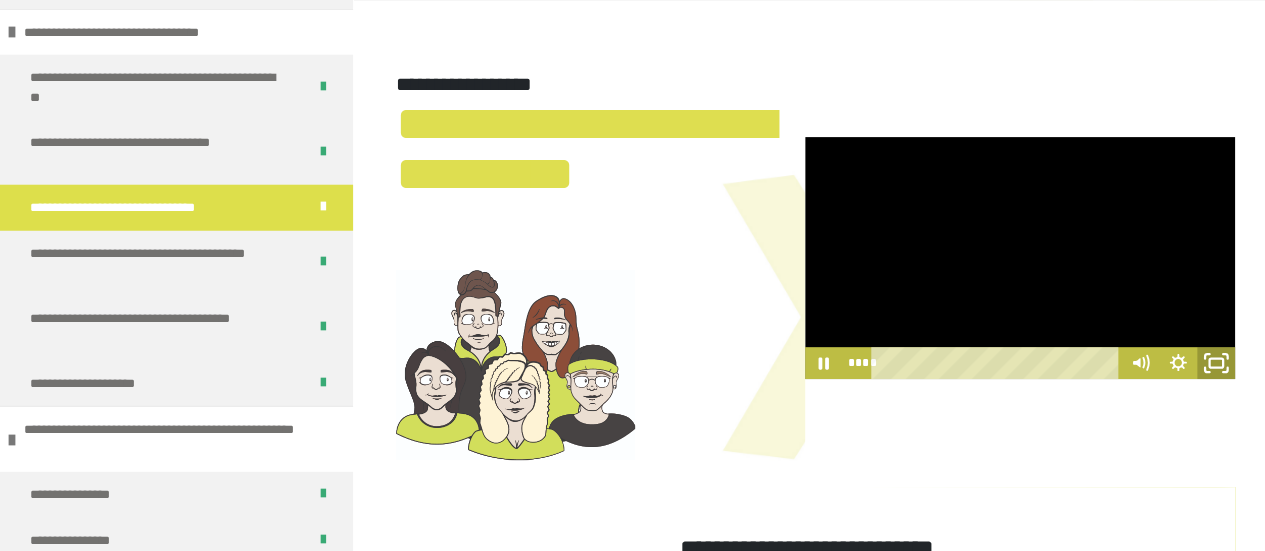 click 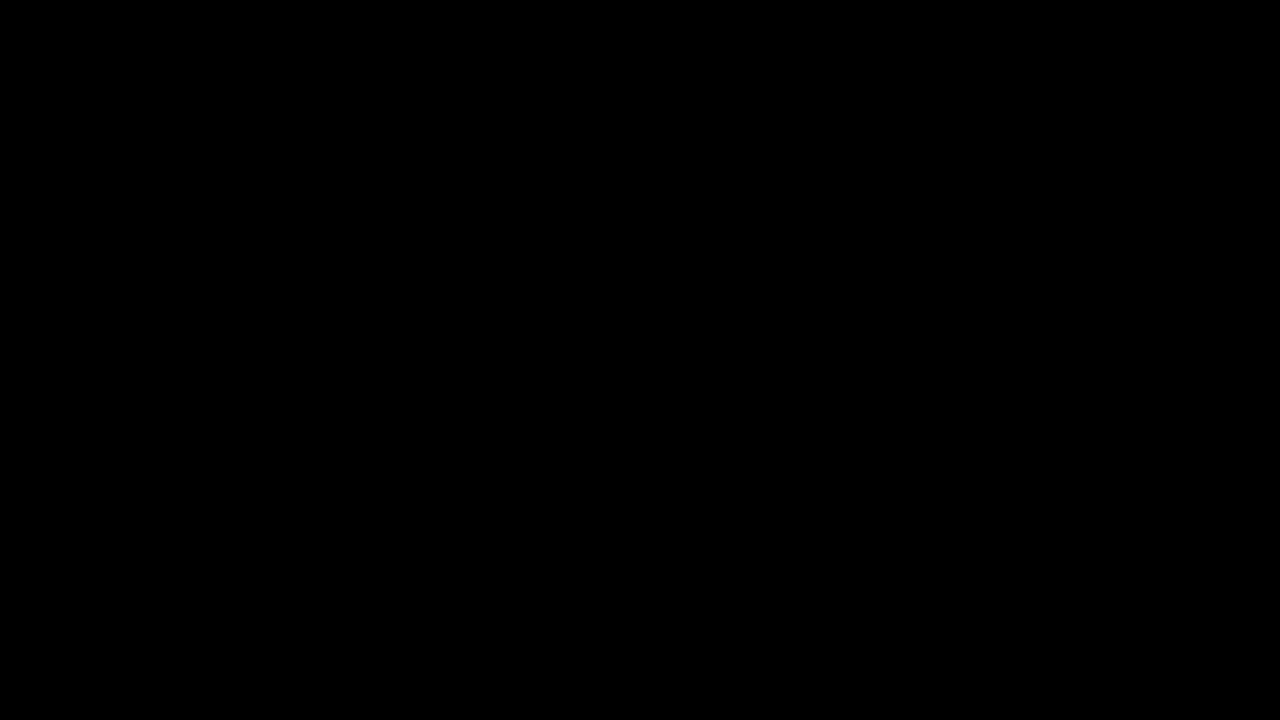 click at bounding box center [640, 360] 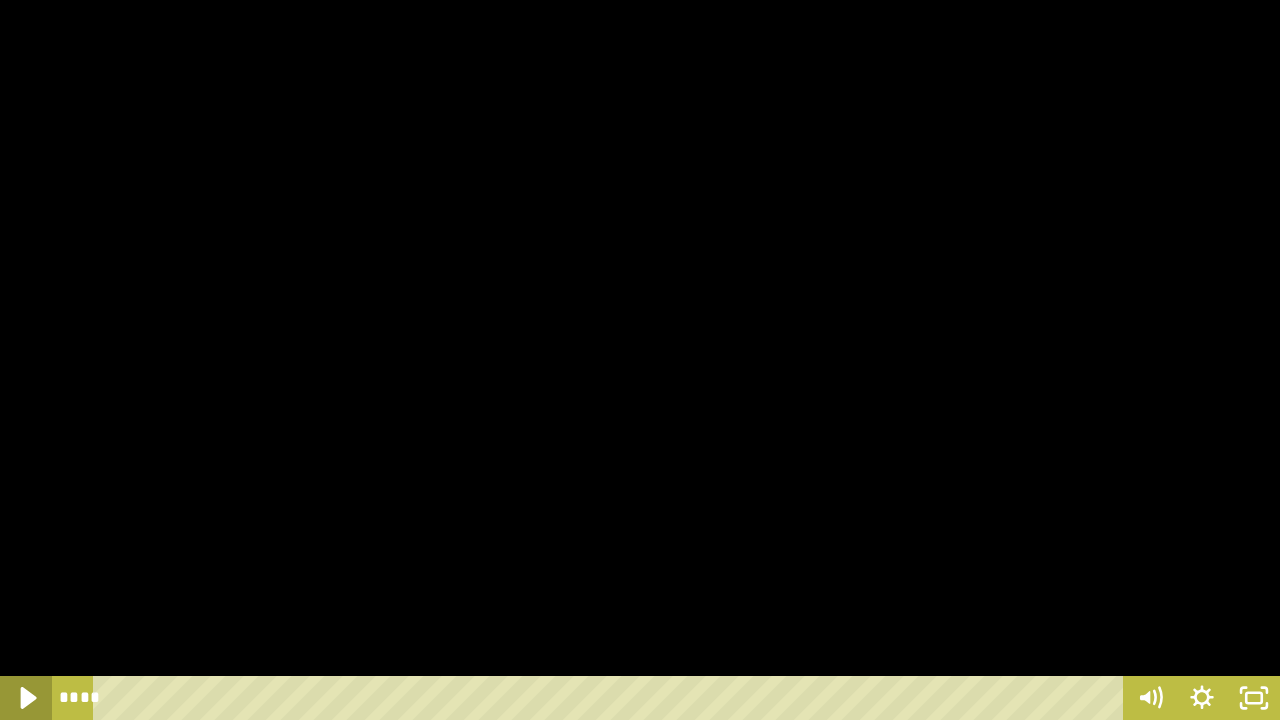 click 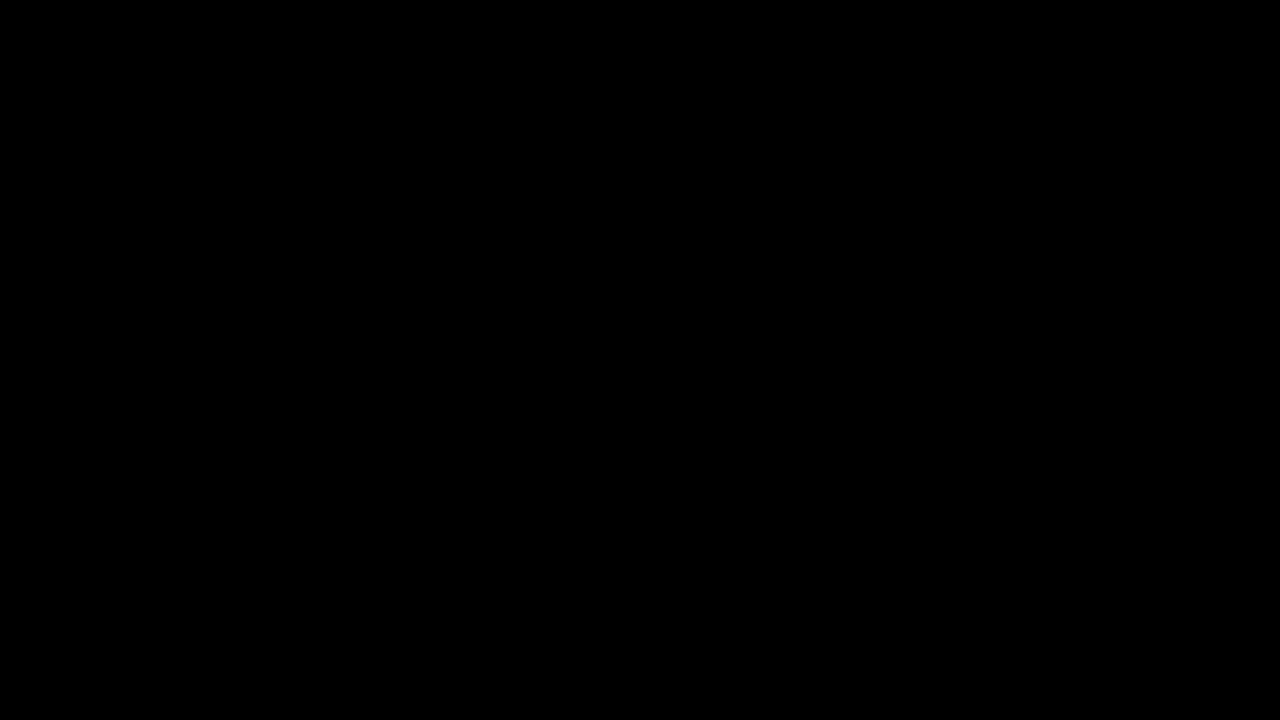 click at bounding box center (640, 360) 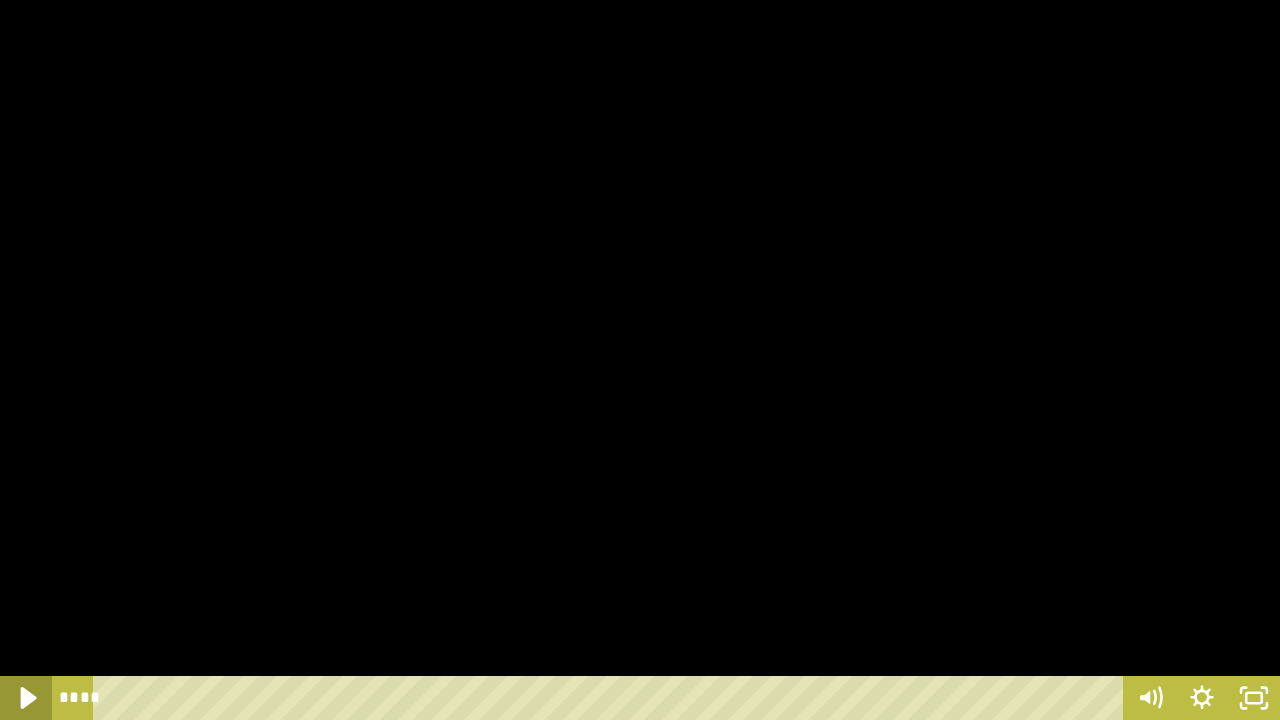 click 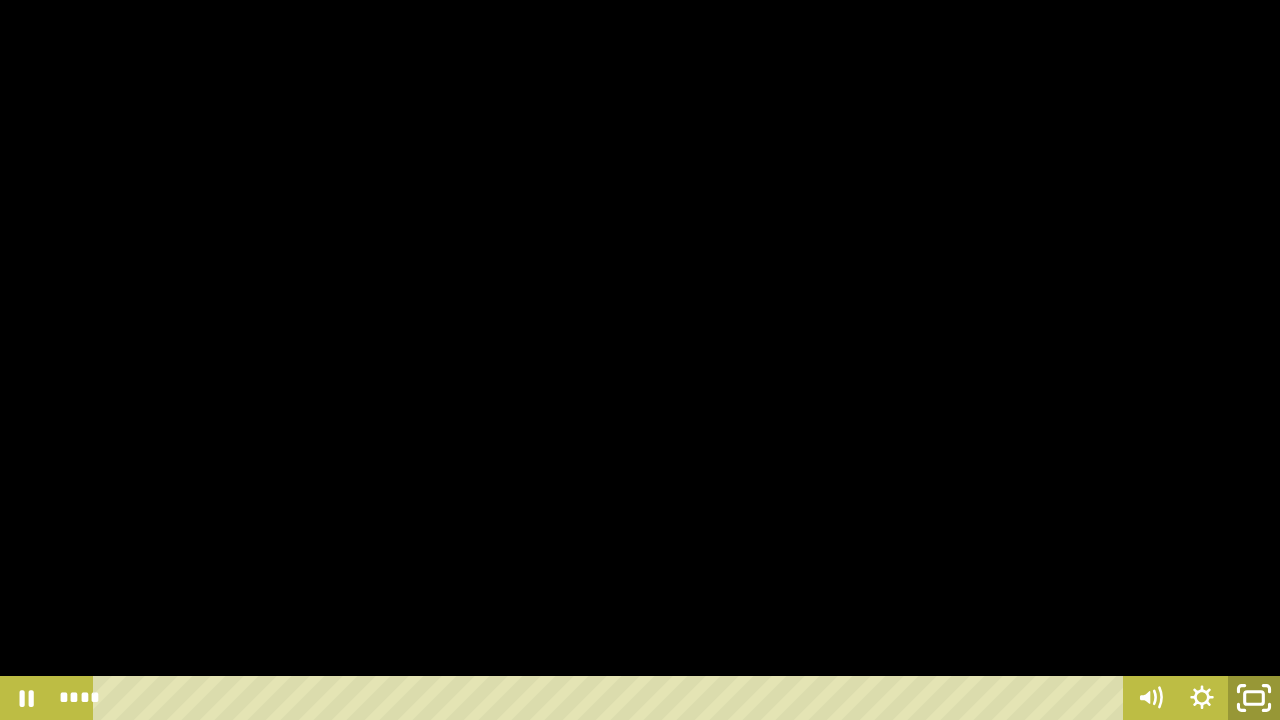 click 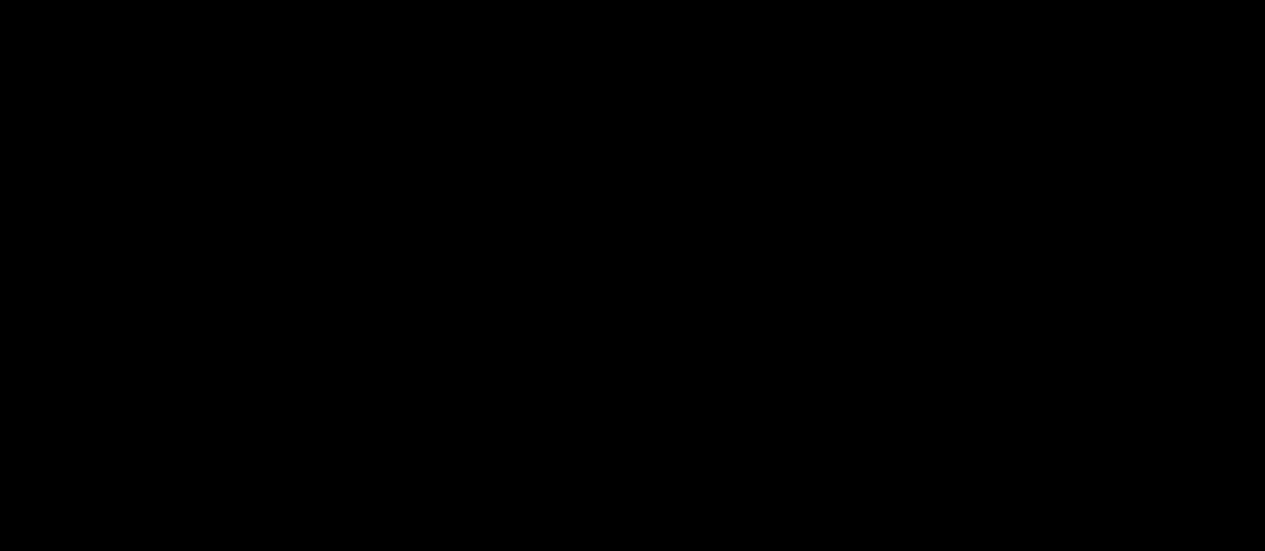 scroll, scrollTop: 676, scrollLeft: 0, axis: vertical 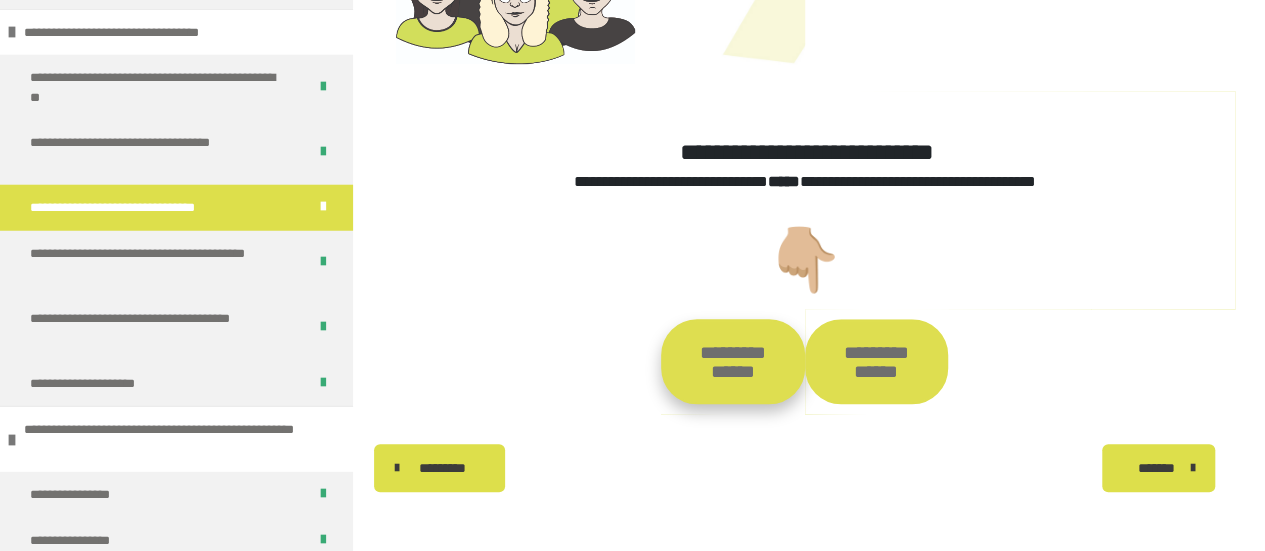 click on "**********" at bounding box center (732, 361) 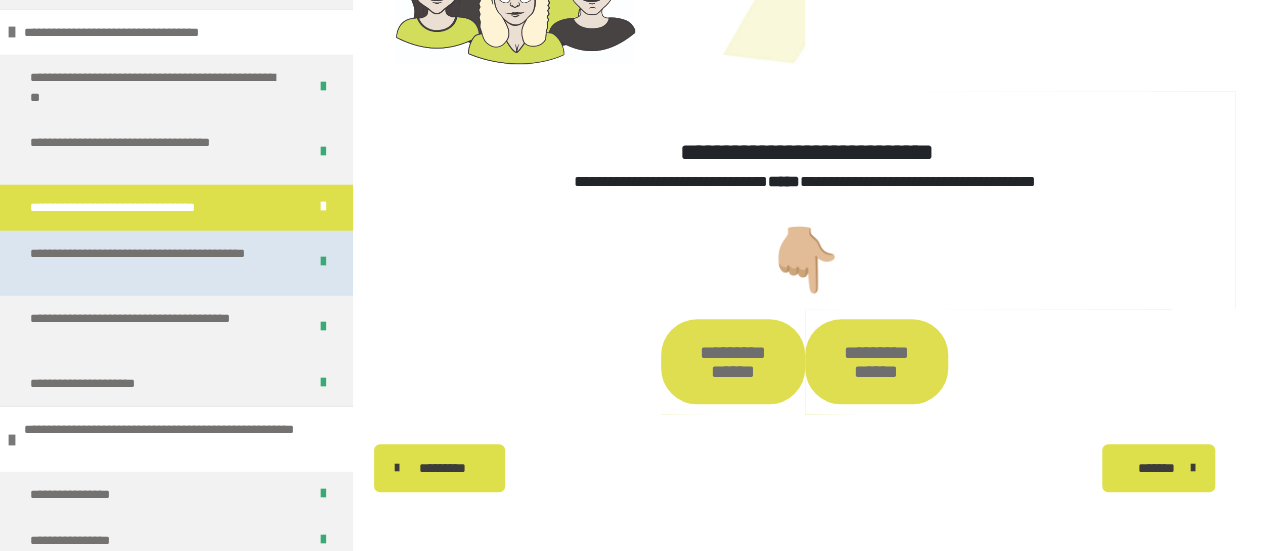 click on "**********" at bounding box center (153, 263) 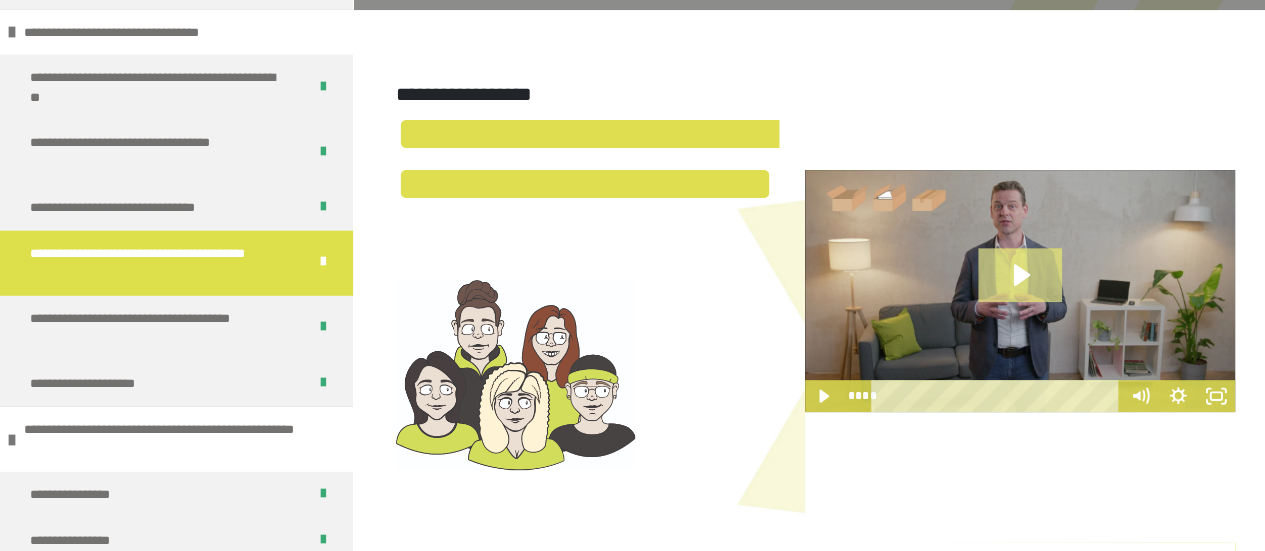 click 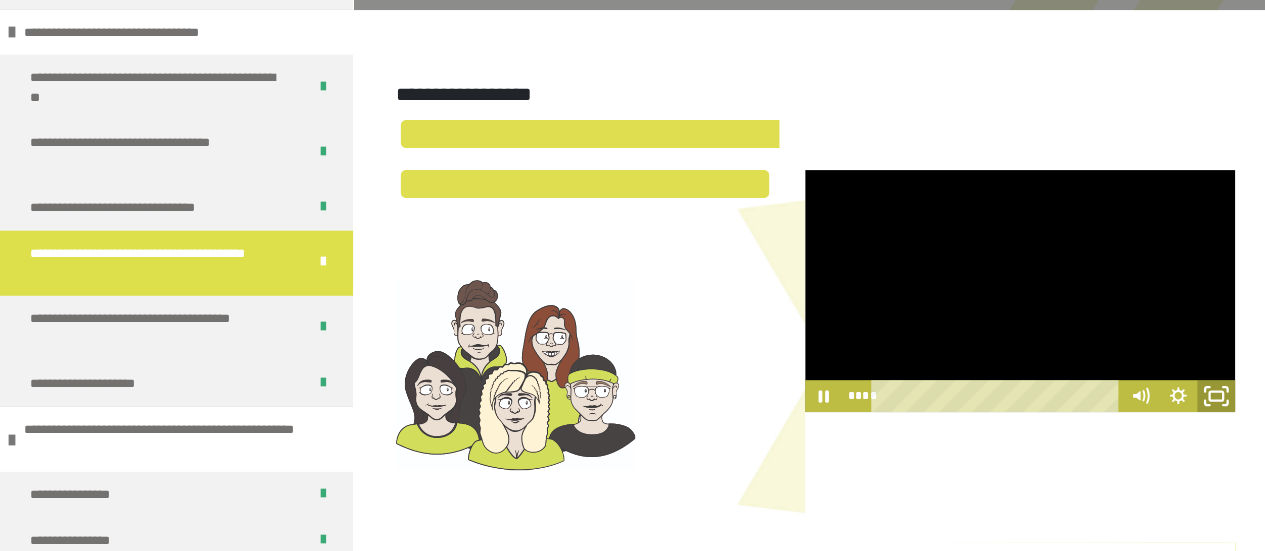 click 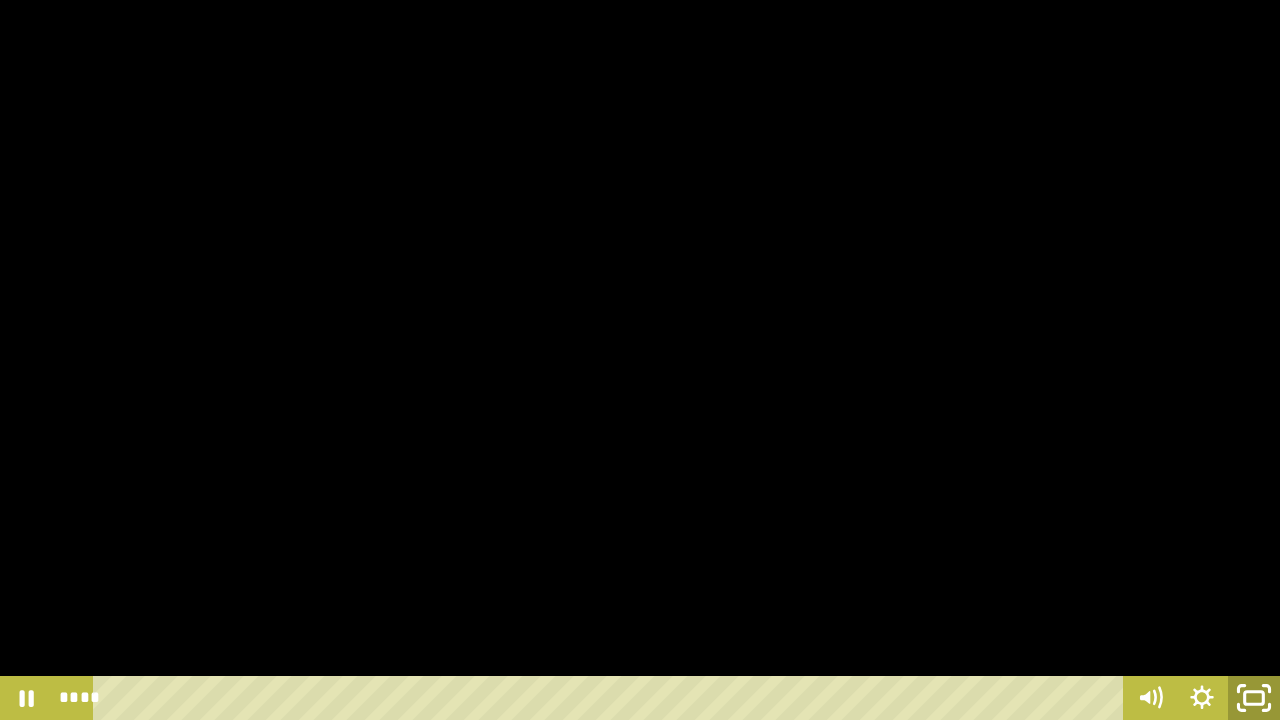click 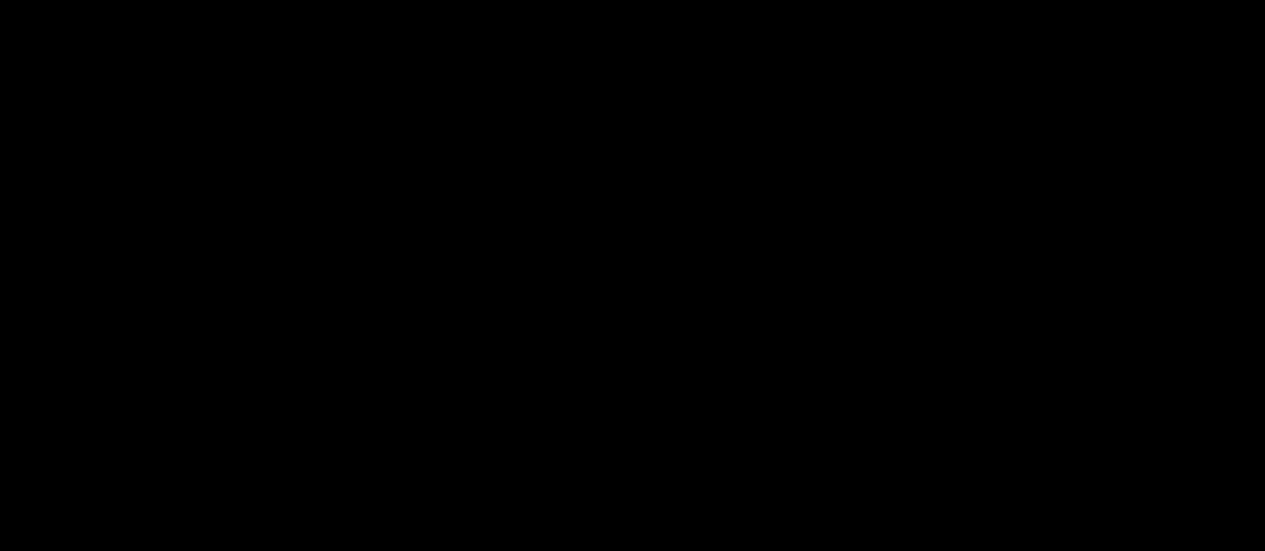 scroll, scrollTop: 708, scrollLeft: 0, axis: vertical 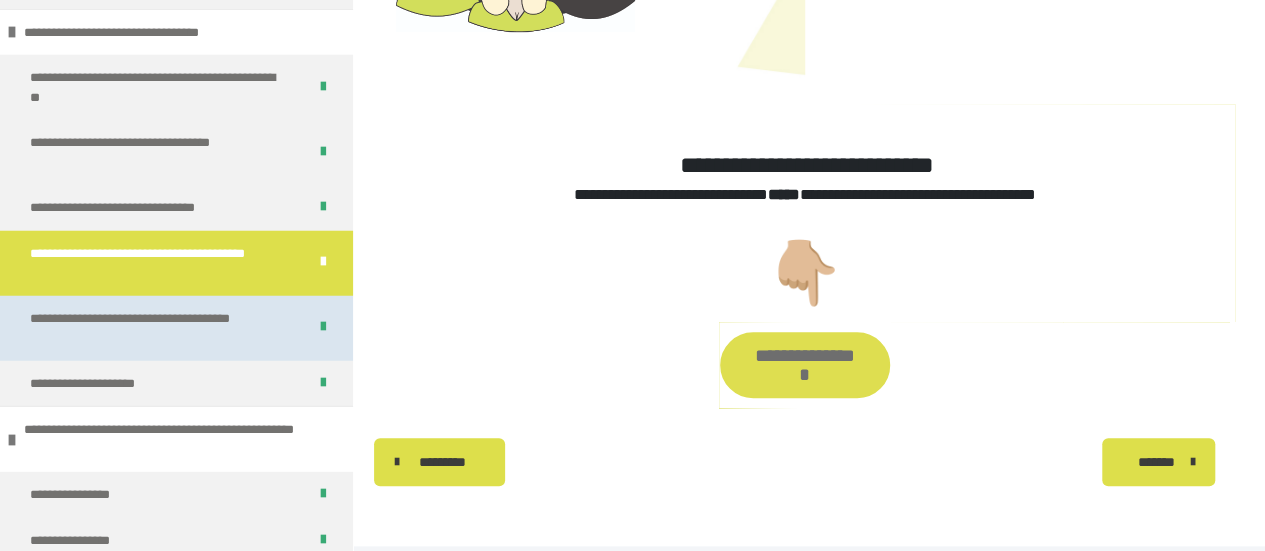 click on "**********" at bounding box center (176, 328) 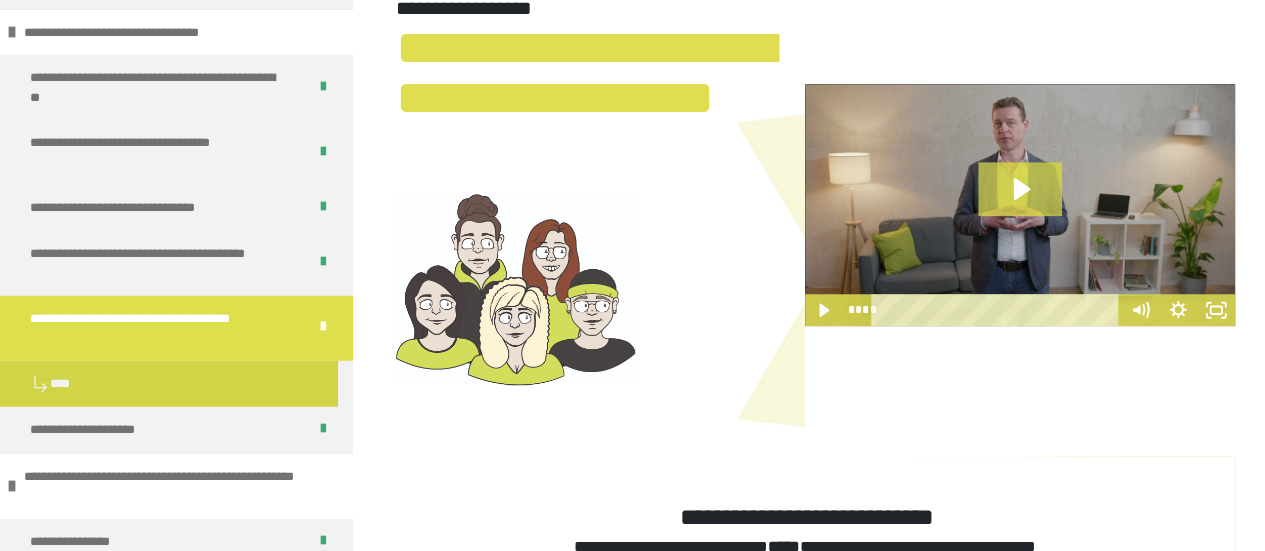 scroll, scrollTop: 645, scrollLeft: 0, axis: vertical 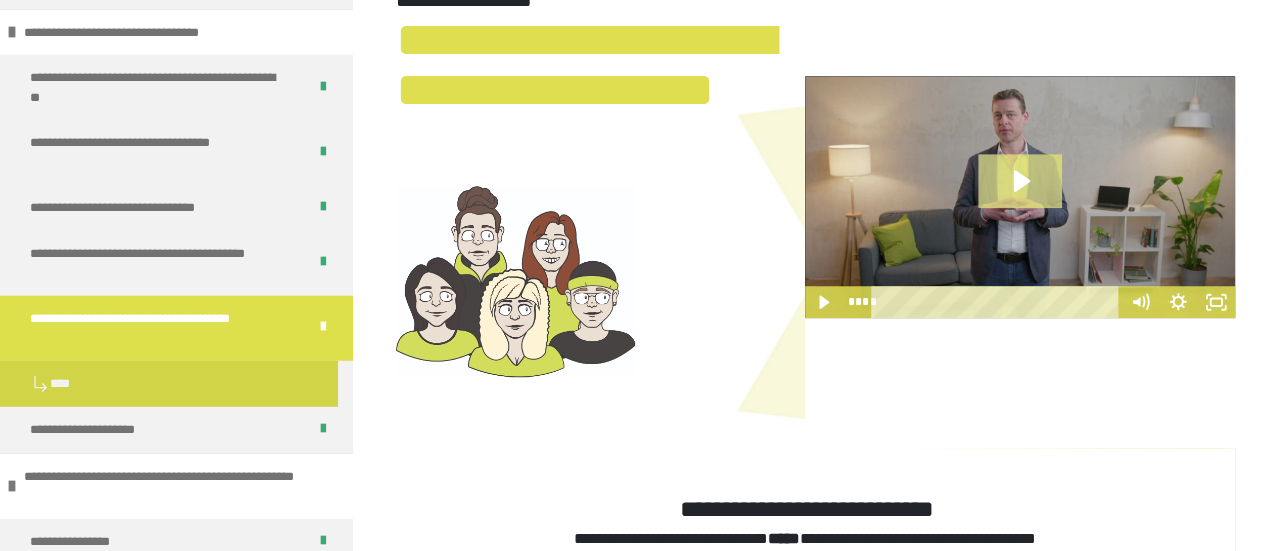 click 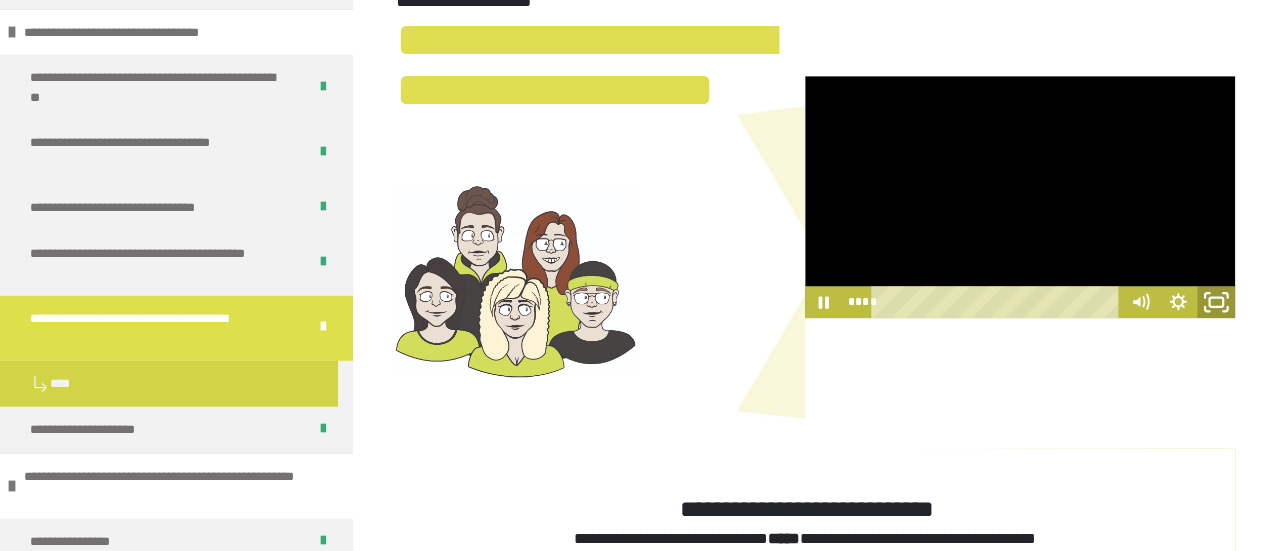 click 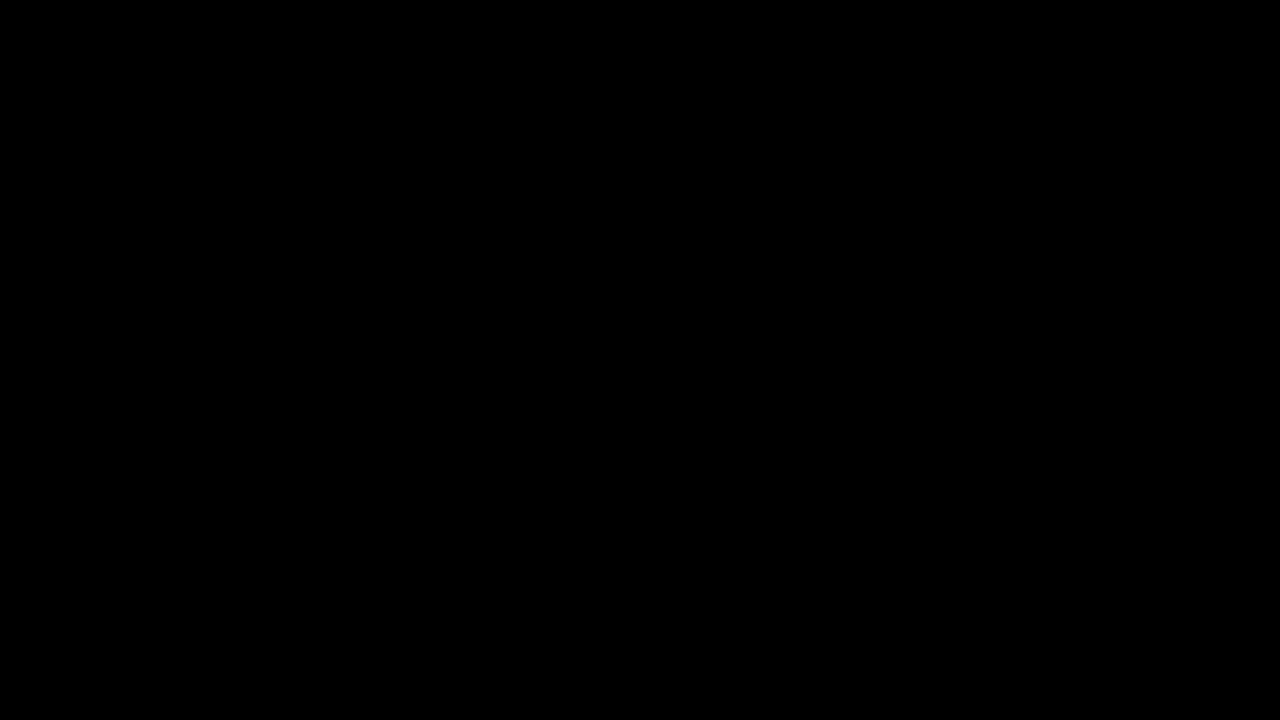 click at bounding box center [640, 360] 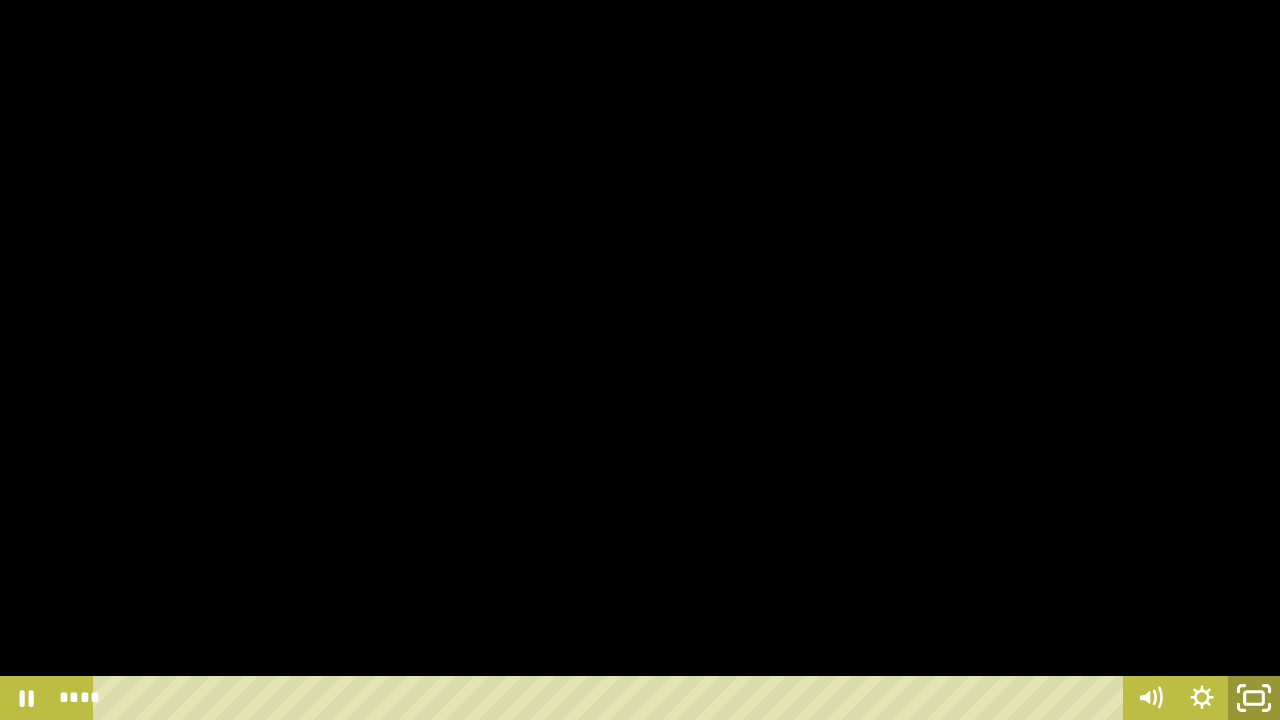 click 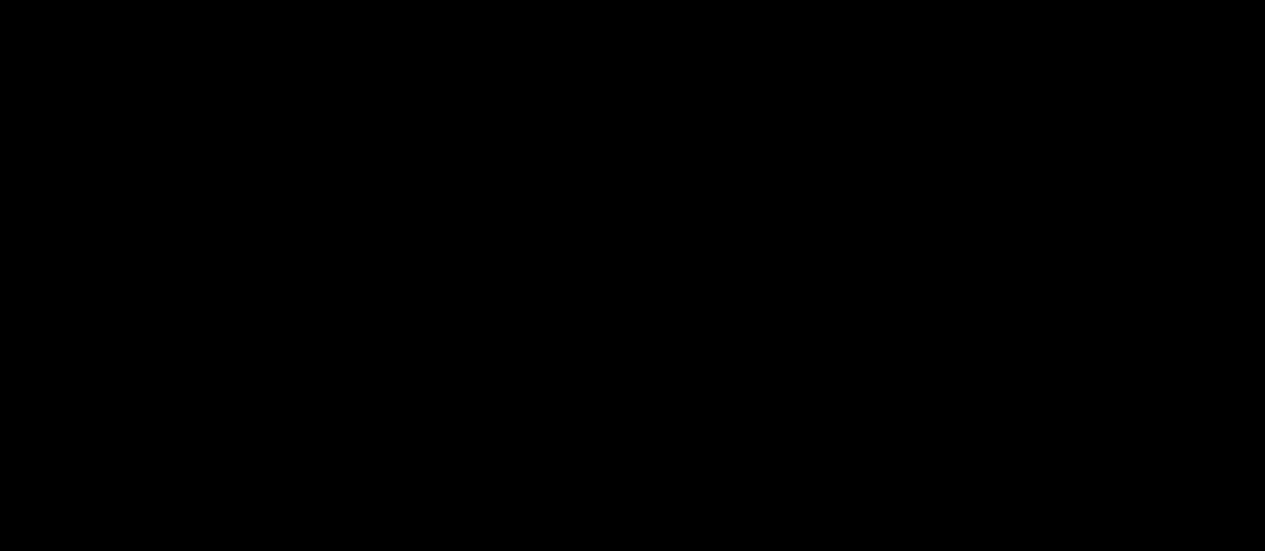 scroll, scrollTop: 889, scrollLeft: 0, axis: vertical 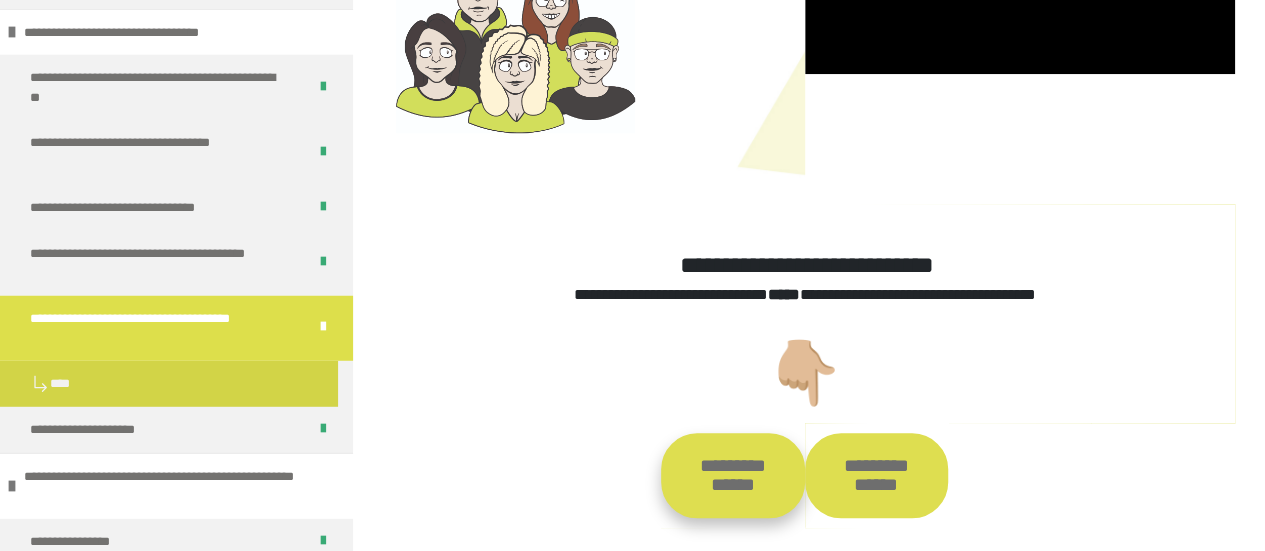 click on "**********" at bounding box center [732, 475] 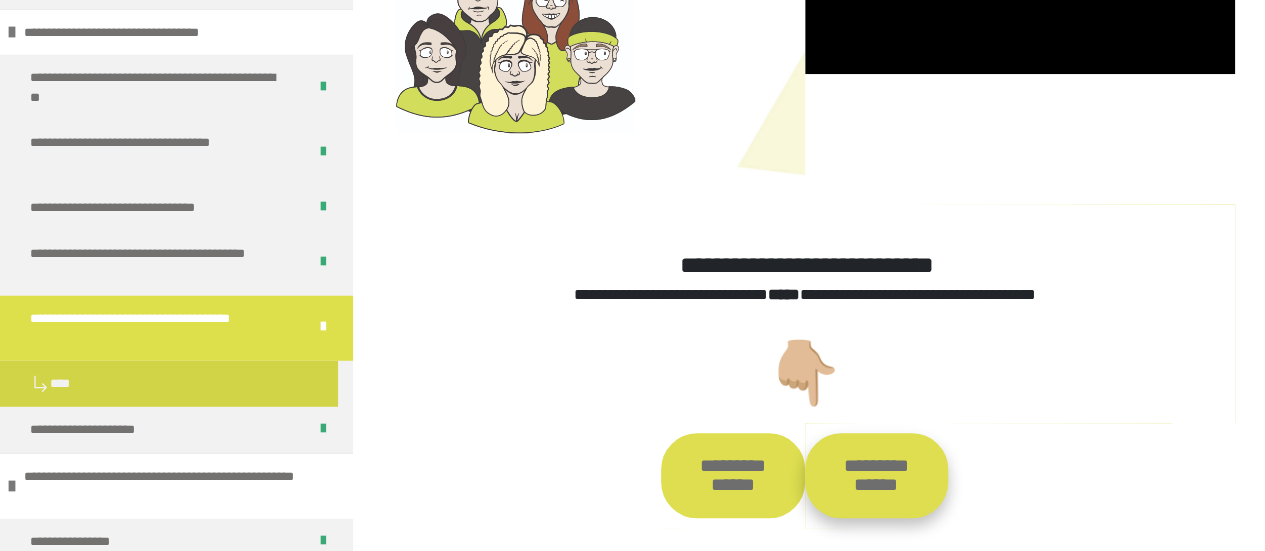 click on "**********" at bounding box center [876, 475] 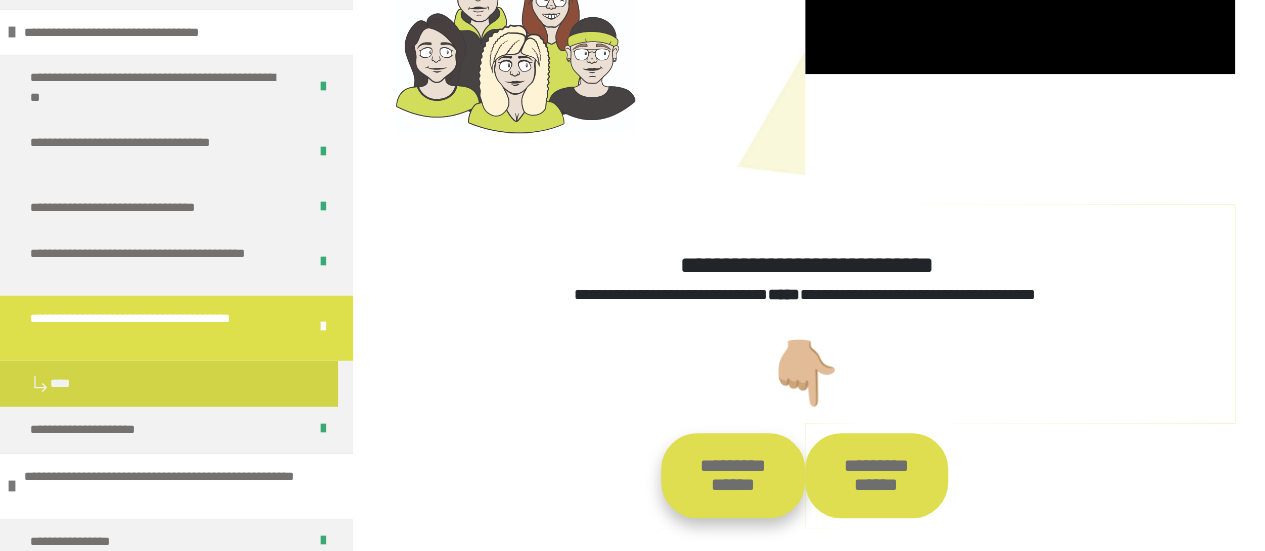 click on "**********" at bounding box center [732, 475] 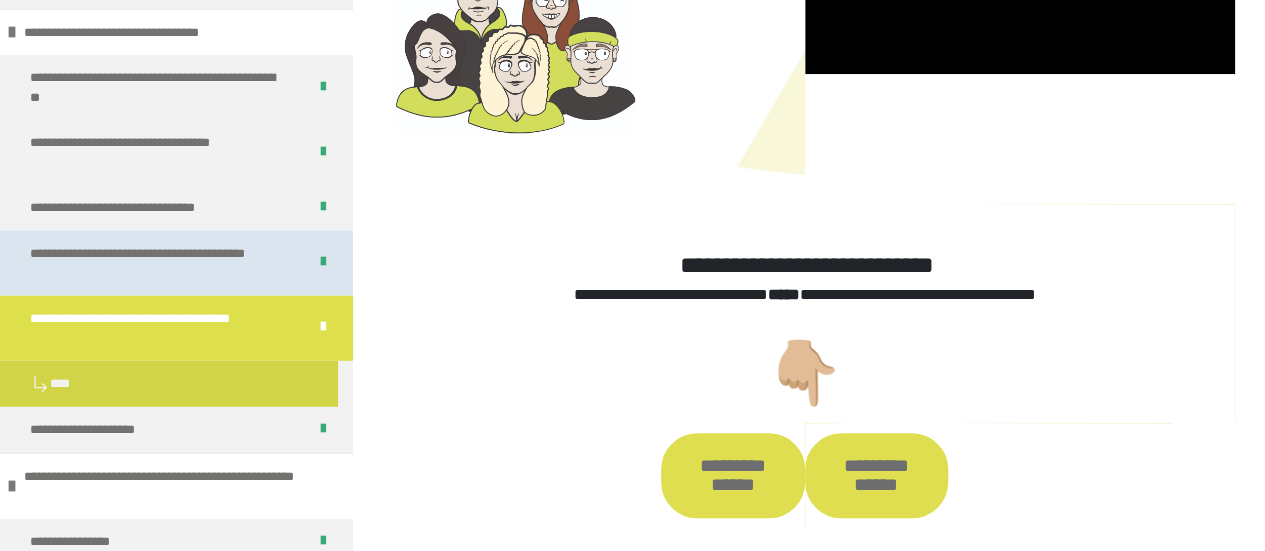 click on "**********" at bounding box center (153, 263) 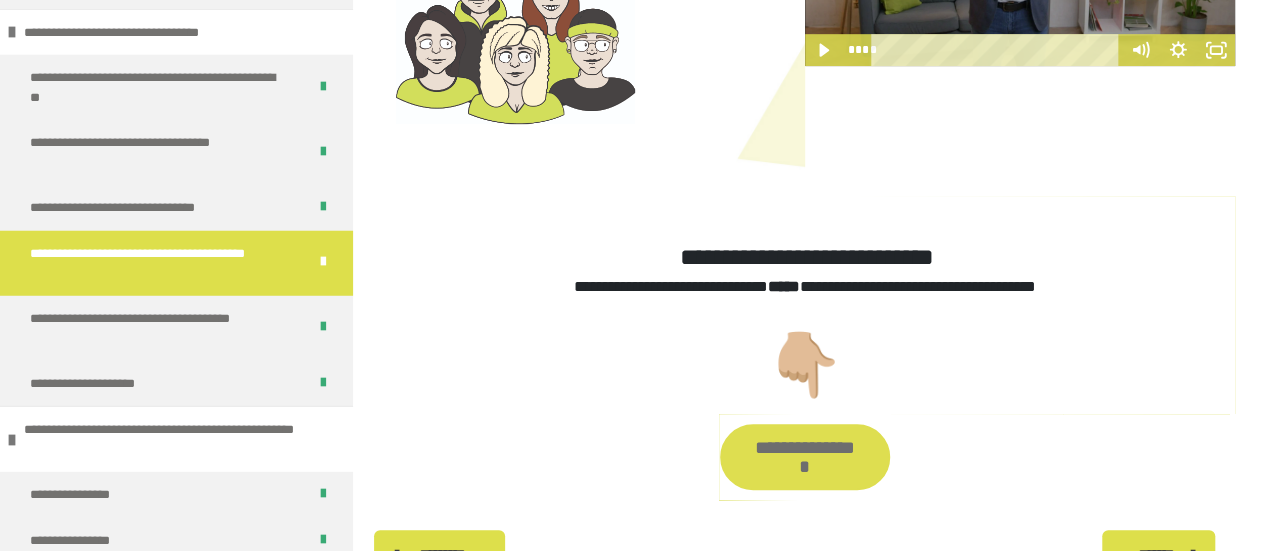scroll, scrollTop: 618, scrollLeft: 0, axis: vertical 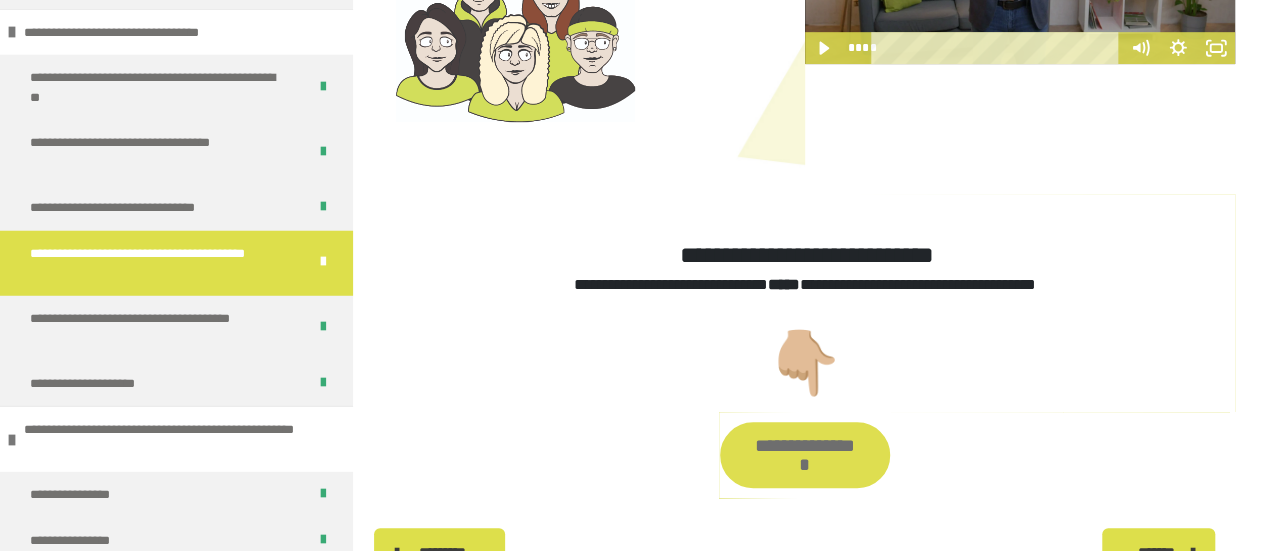click at bounding box center [805, 455] 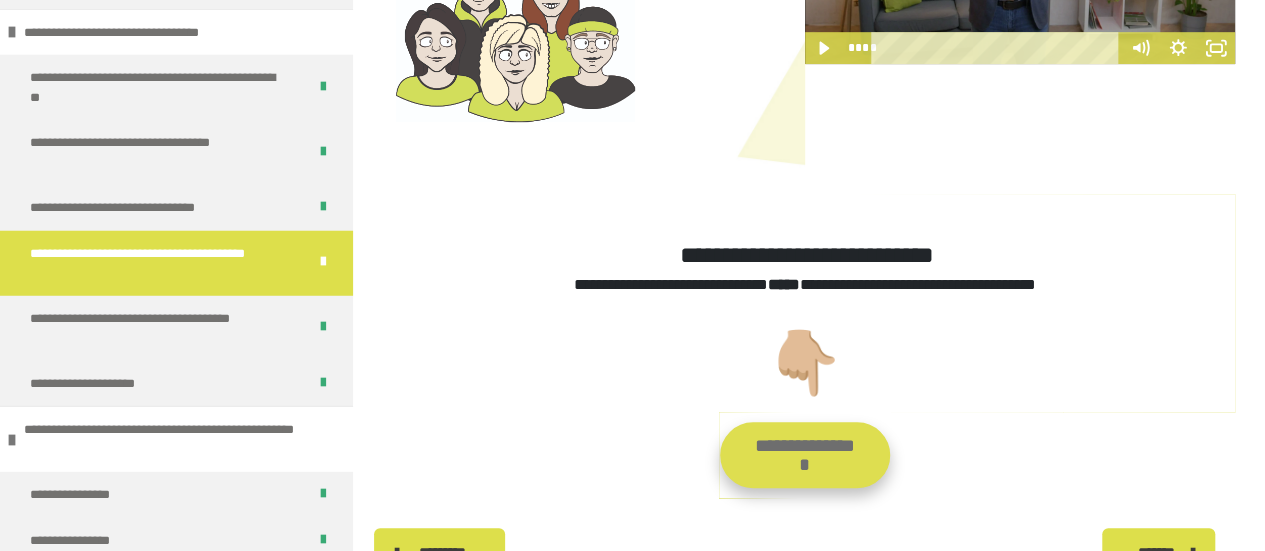 click on "**********" at bounding box center (805, 455) 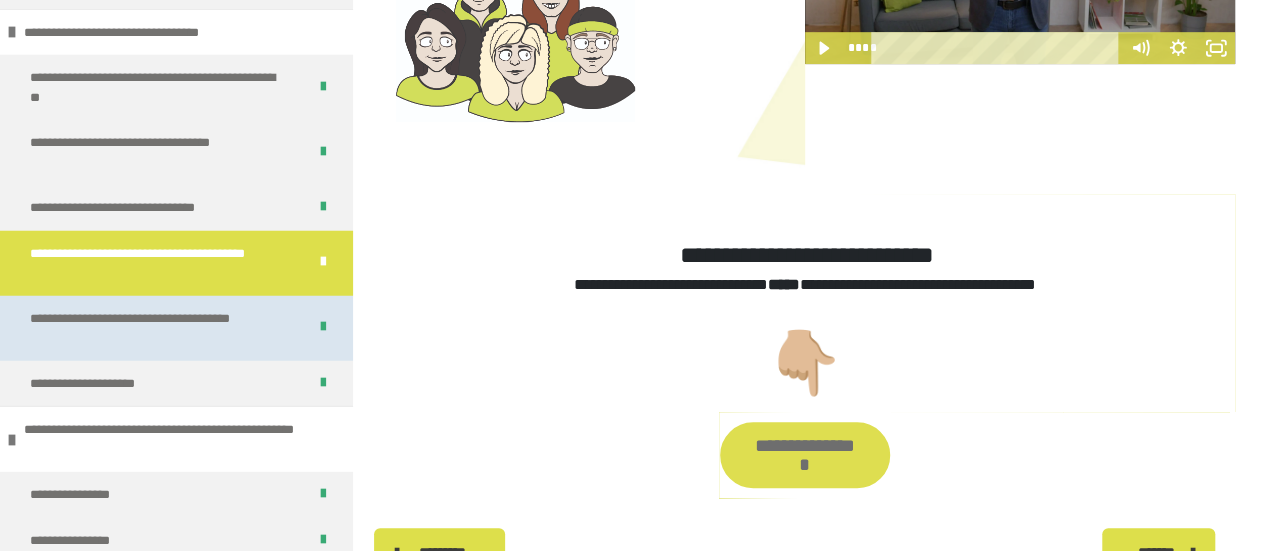 click on "**********" at bounding box center [153, 328] 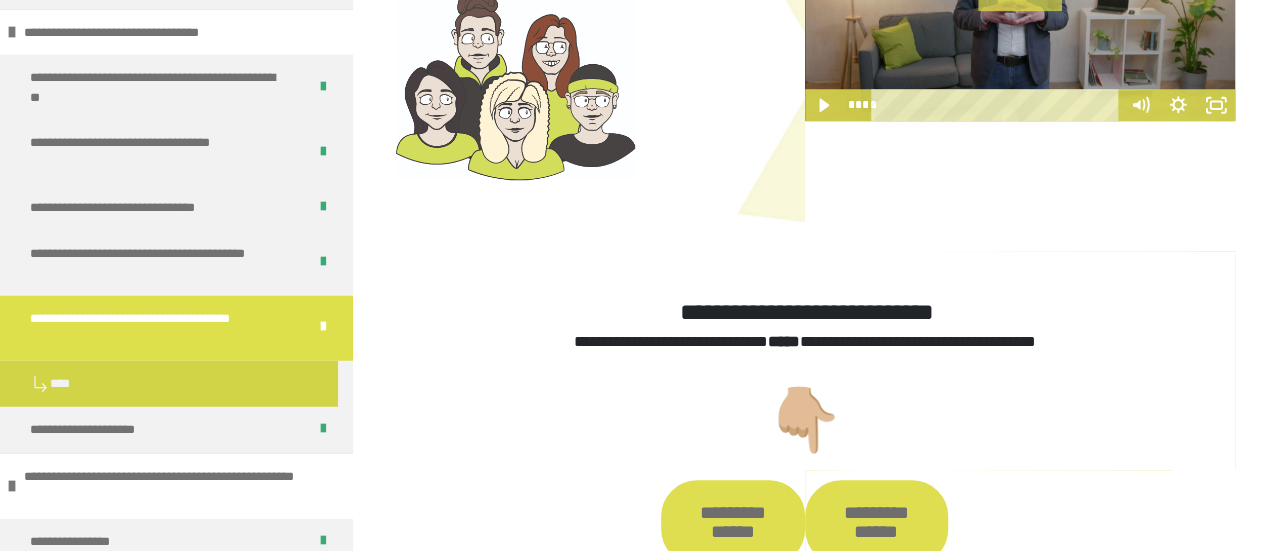 scroll, scrollTop: 972, scrollLeft: 0, axis: vertical 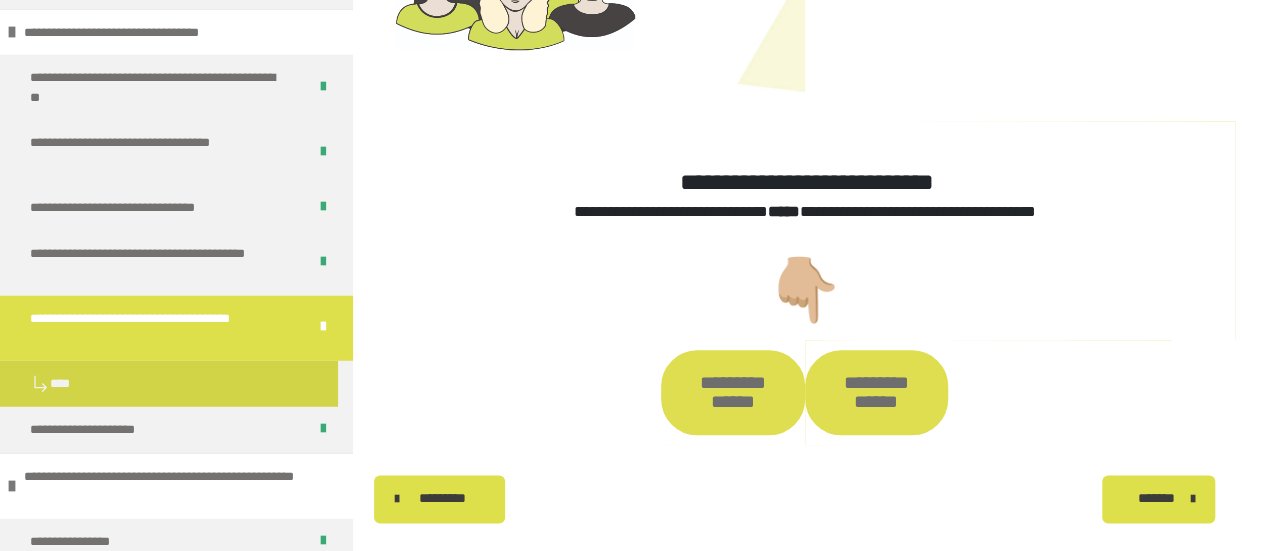click at bounding box center [176, 254] 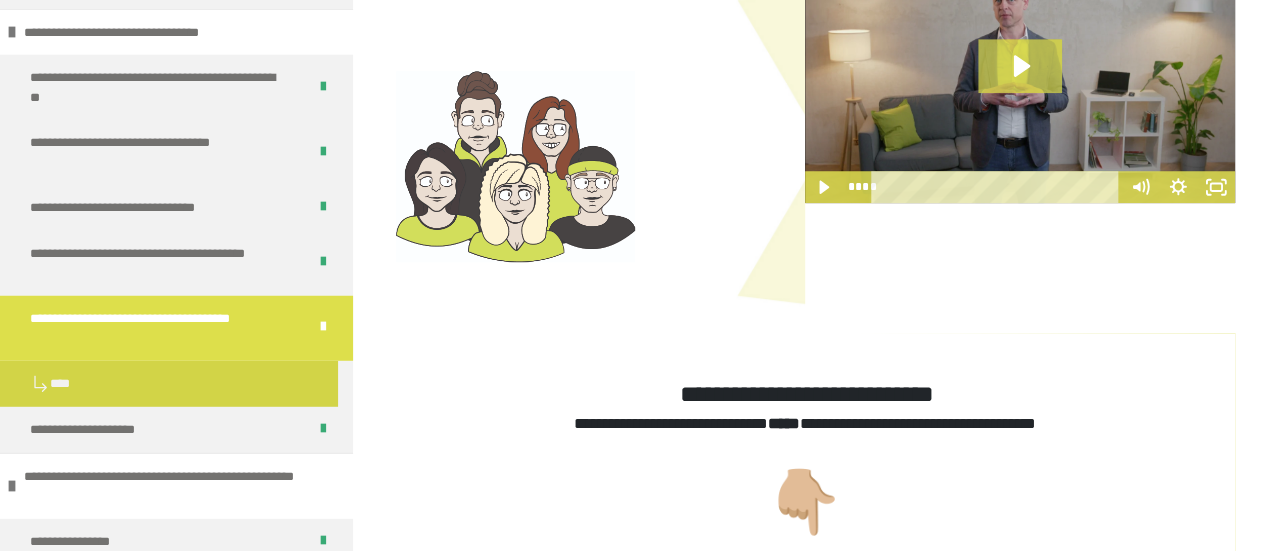 scroll, scrollTop: 758, scrollLeft: 0, axis: vertical 